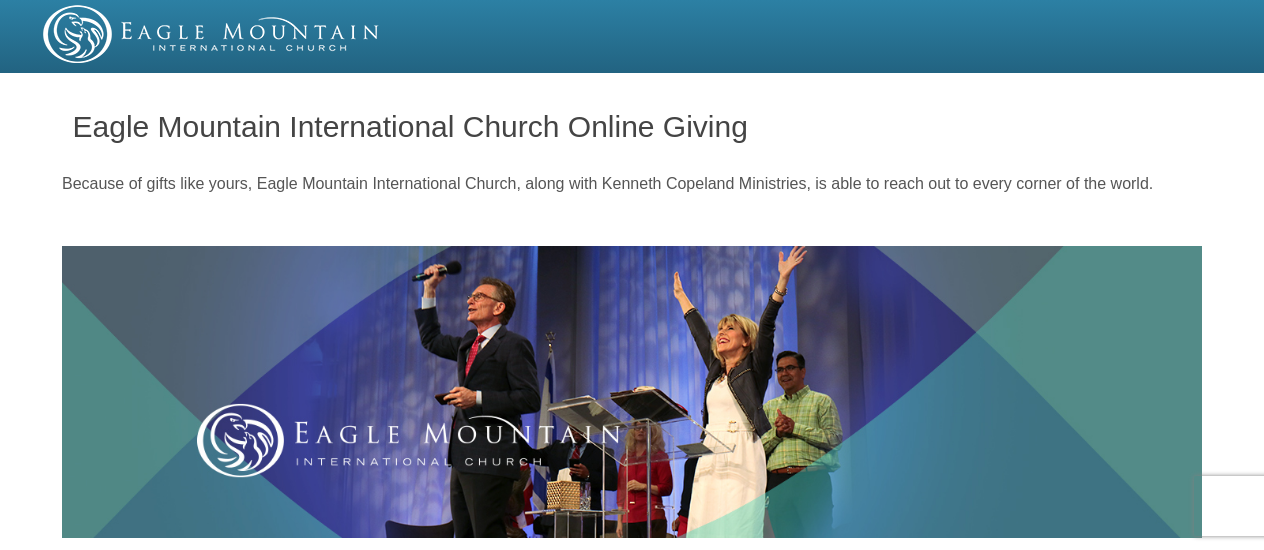 scroll, scrollTop: 0, scrollLeft: 0, axis: both 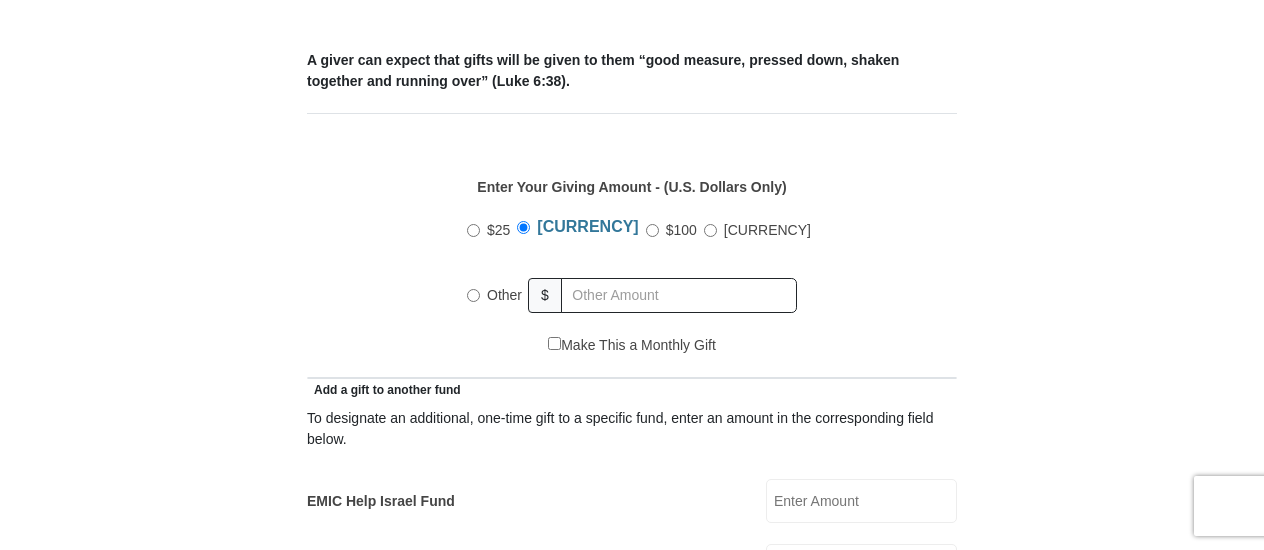 click on "Other" at bounding box center (473, 295) 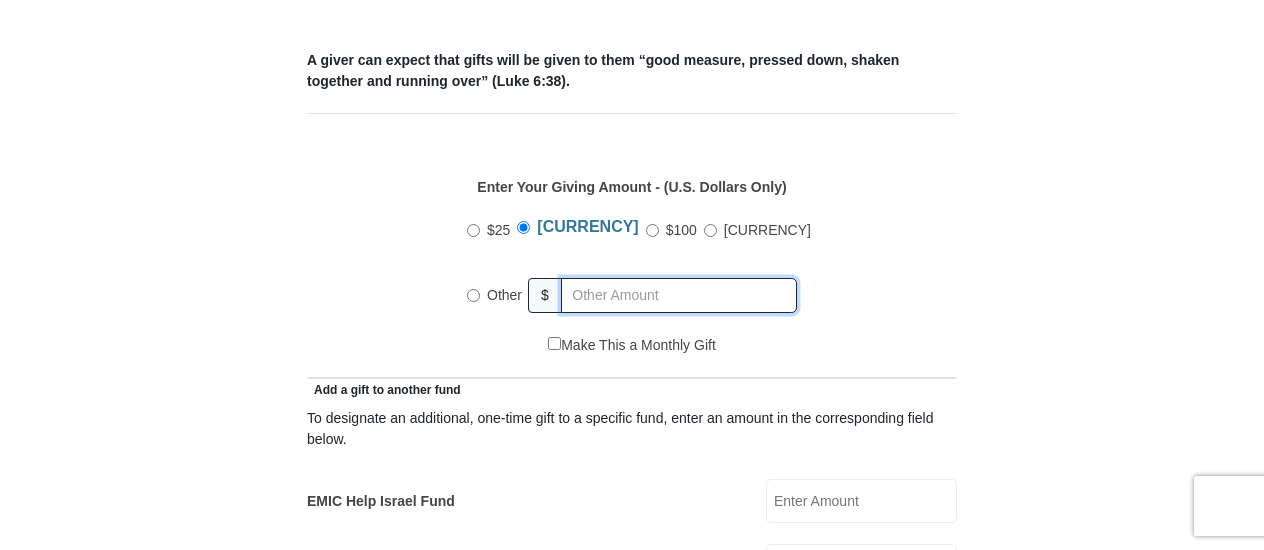 radio on "true" 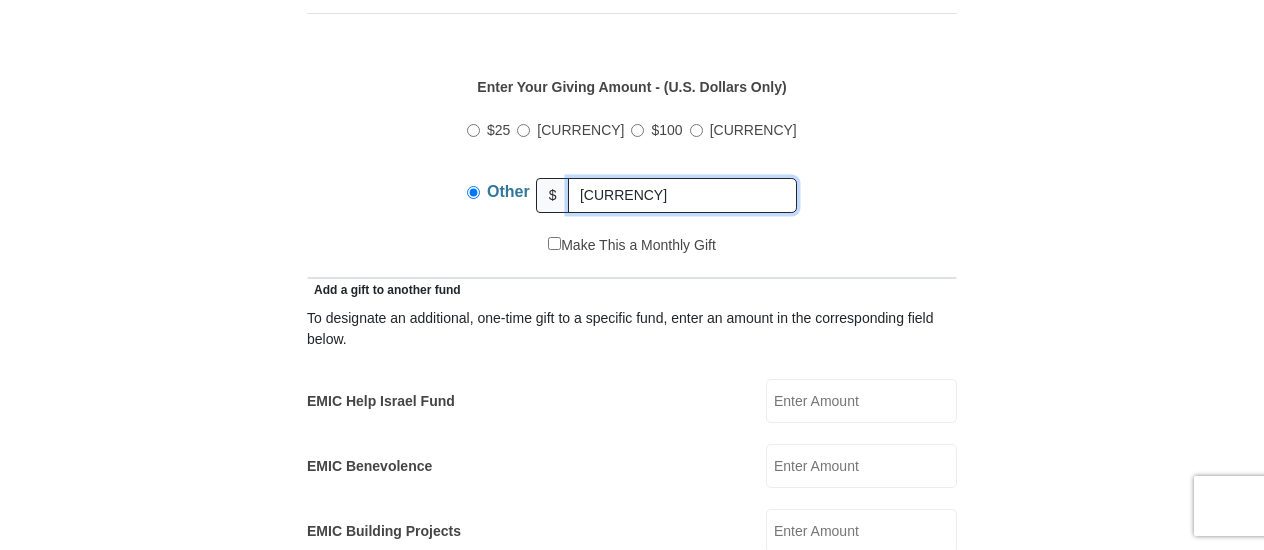 scroll, scrollTop: 1000, scrollLeft: 0, axis: vertical 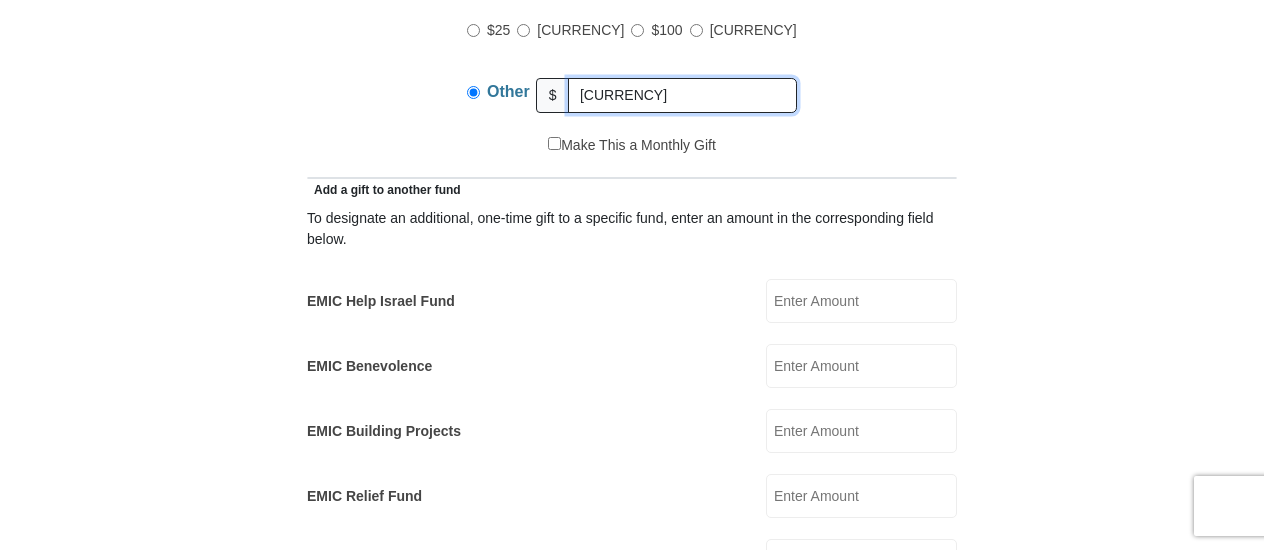 type on "[CURRENCY]" 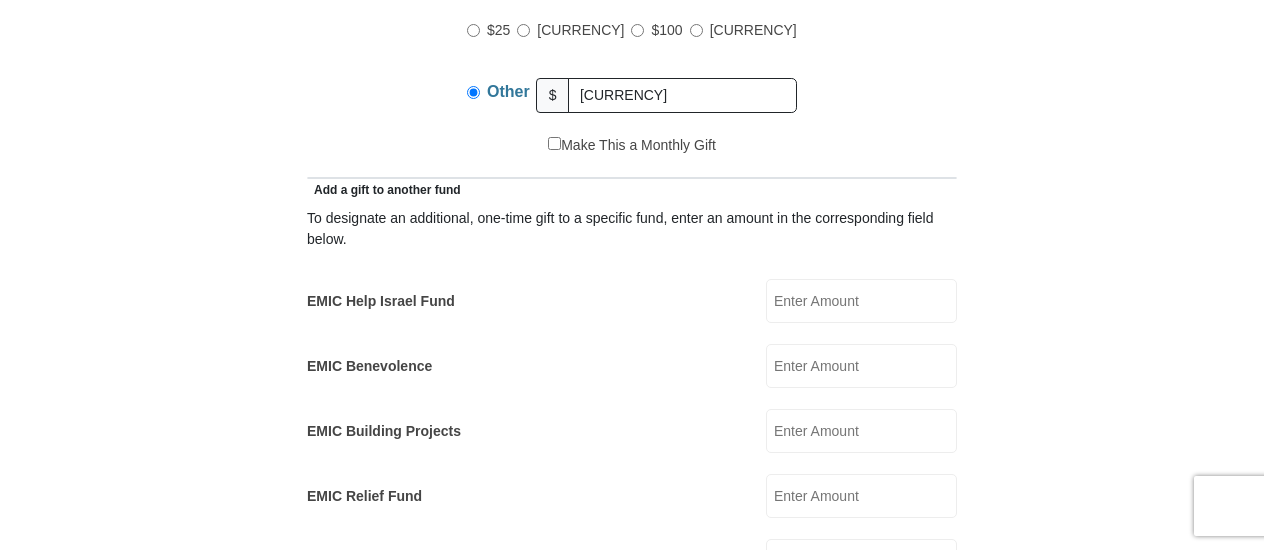 click on "Eagle Mountain International Church Online Giving
Because of gifts like yours, Eagle Mountain International Church, along with Kenneth Copeland Ministries, is able to reach out to every corner of the world.
EMIC Tithes and Offerings
The Bible teaches us the foundation for giving: the tithe. When we bring the first 10 percent of our income to the Lord’s storehouse, we put Him first in our lives. Tithing is an act of worship that expresses our gratitude, faith and love. Tithers can expect the windows of heaven to open and THE BLESSING to pour out (Malachi 3:10).
An offering, any giving over and above the tithe, helps to further the growth of God’s work through new programs, new experiences and the support of other ministries and missions.
$" at bounding box center (632, 557) 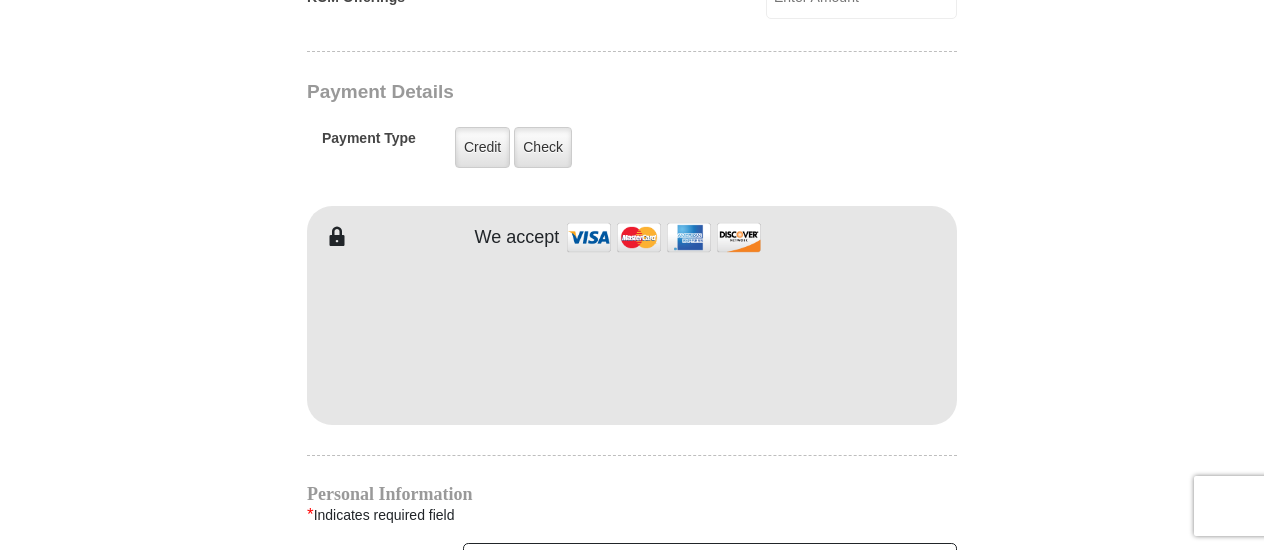 scroll, scrollTop: 1600, scrollLeft: 0, axis: vertical 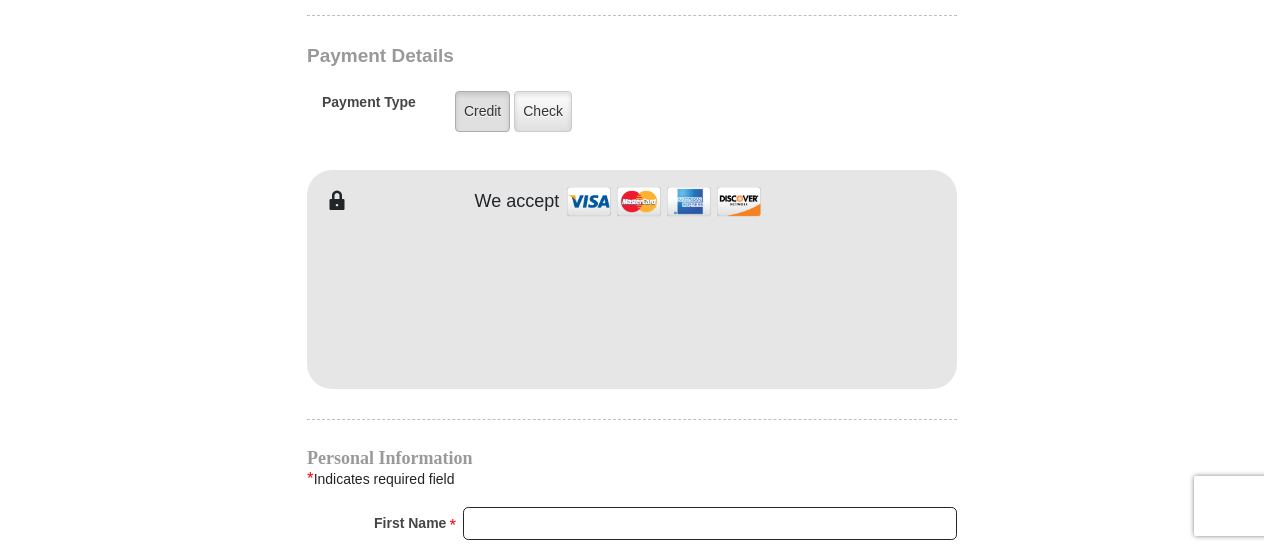 click on "Credit" at bounding box center (482, 111) 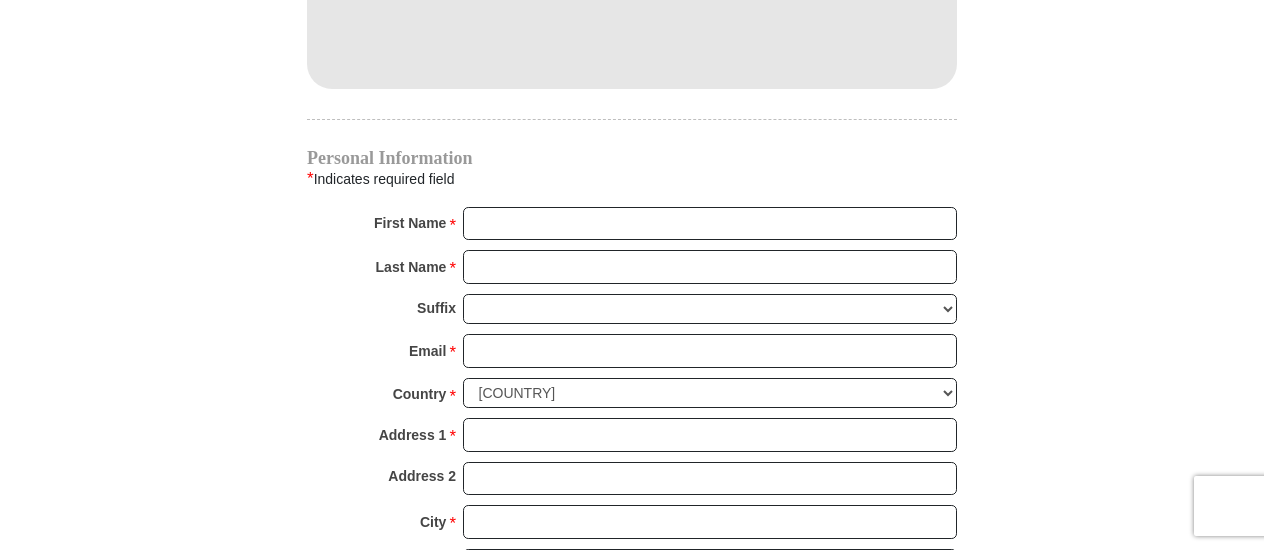scroll, scrollTop: 1800, scrollLeft: 0, axis: vertical 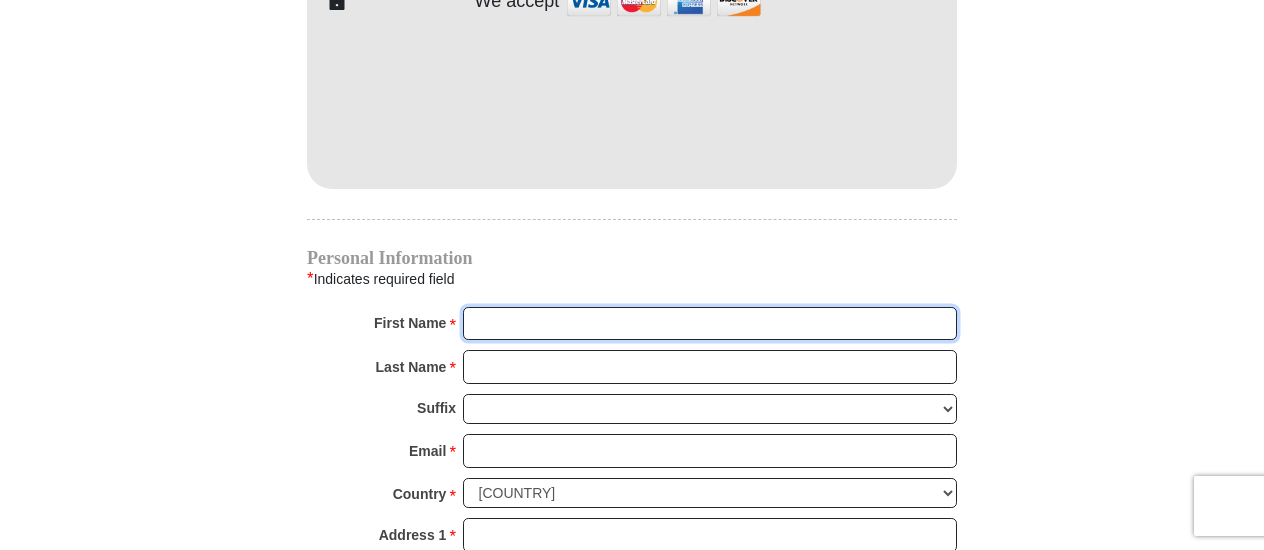 click on "First Name
*" at bounding box center (710, 324) 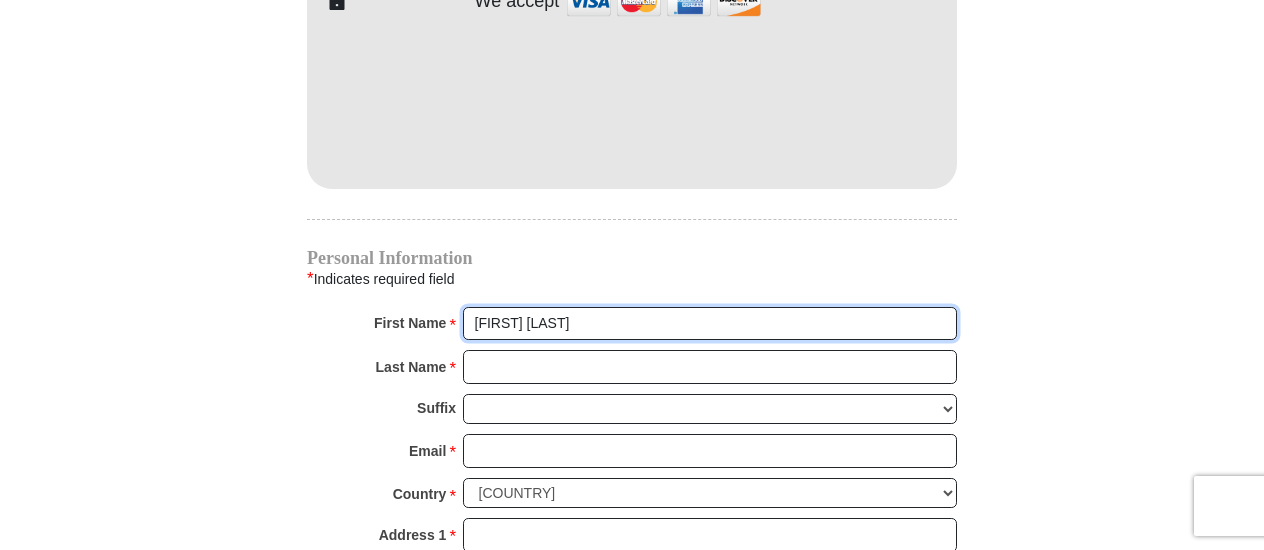 type on "[FIRST] [LAST]" 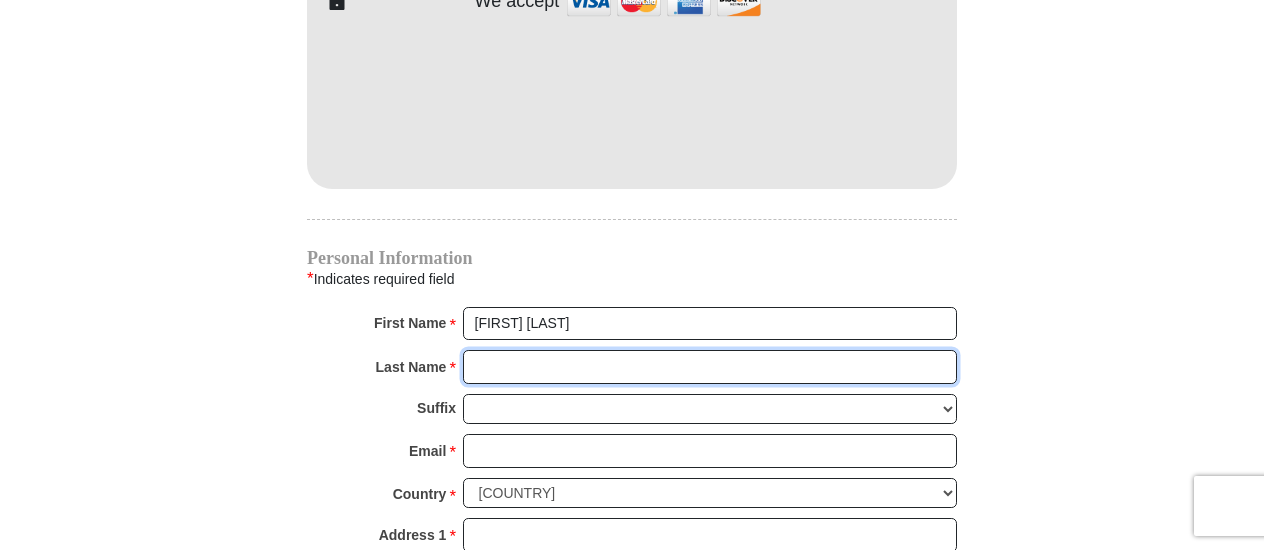 click on "Last Name
*" at bounding box center [710, 367] 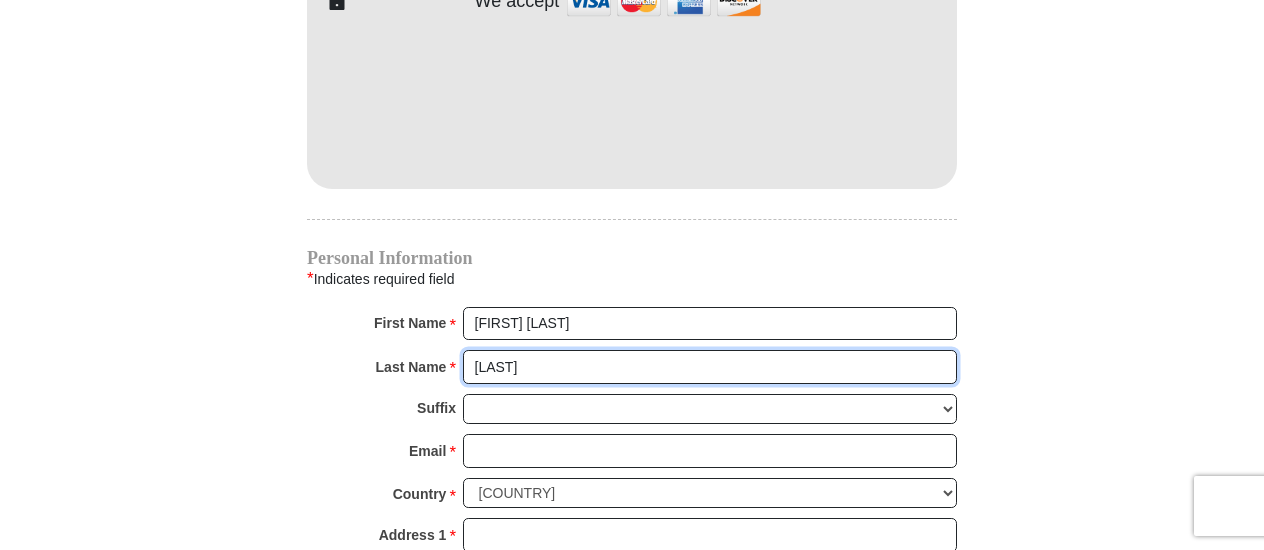 type on "[LAST]" 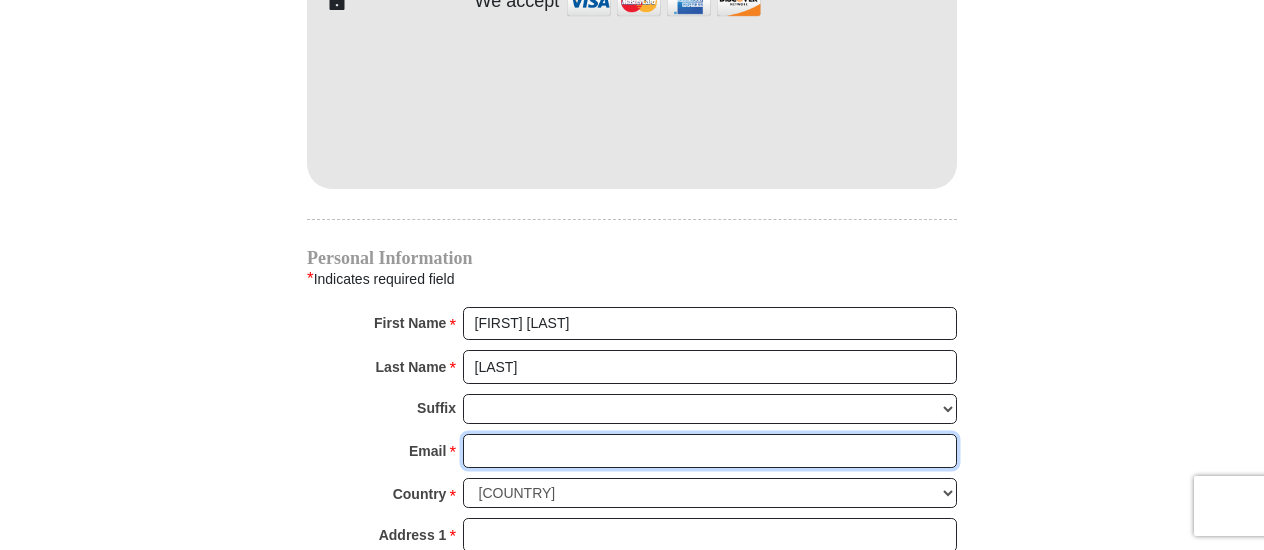 drag, startPoint x: 551, startPoint y: 447, endPoint x: 392, endPoint y: 443, distance: 159.05031 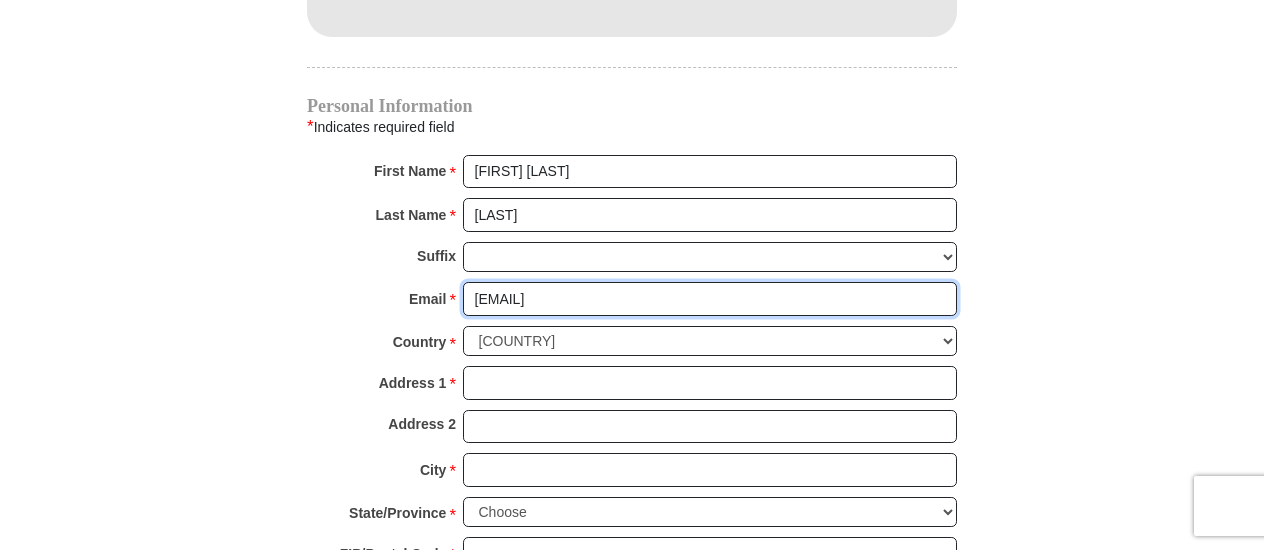 scroll, scrollTop: 2000, scrollLeft: 0, axis: vertical 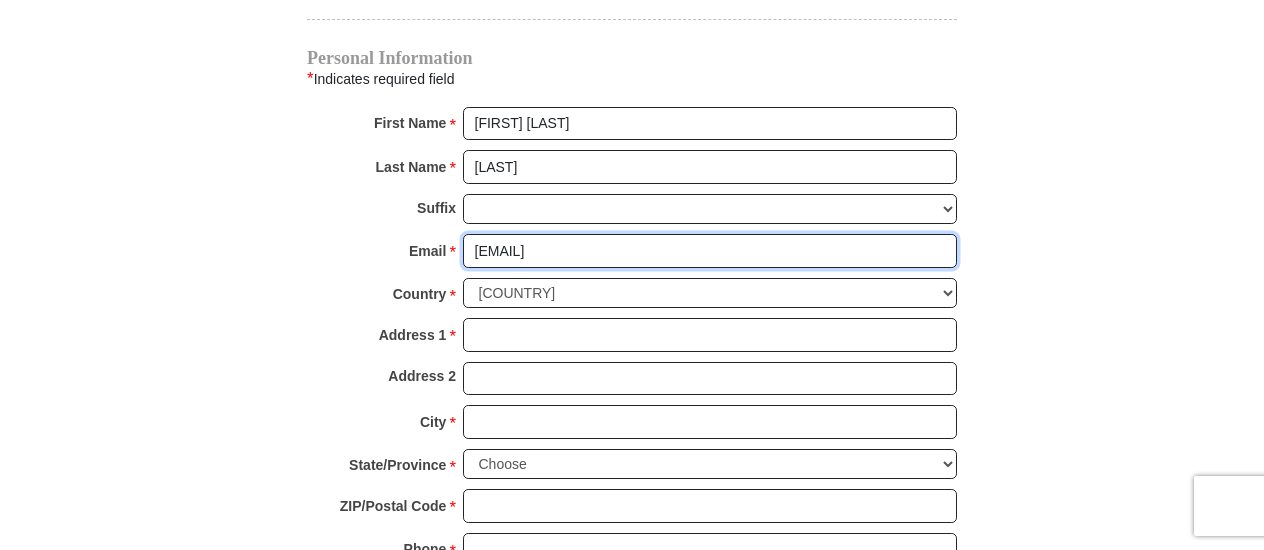 type on "[EMAIL]" 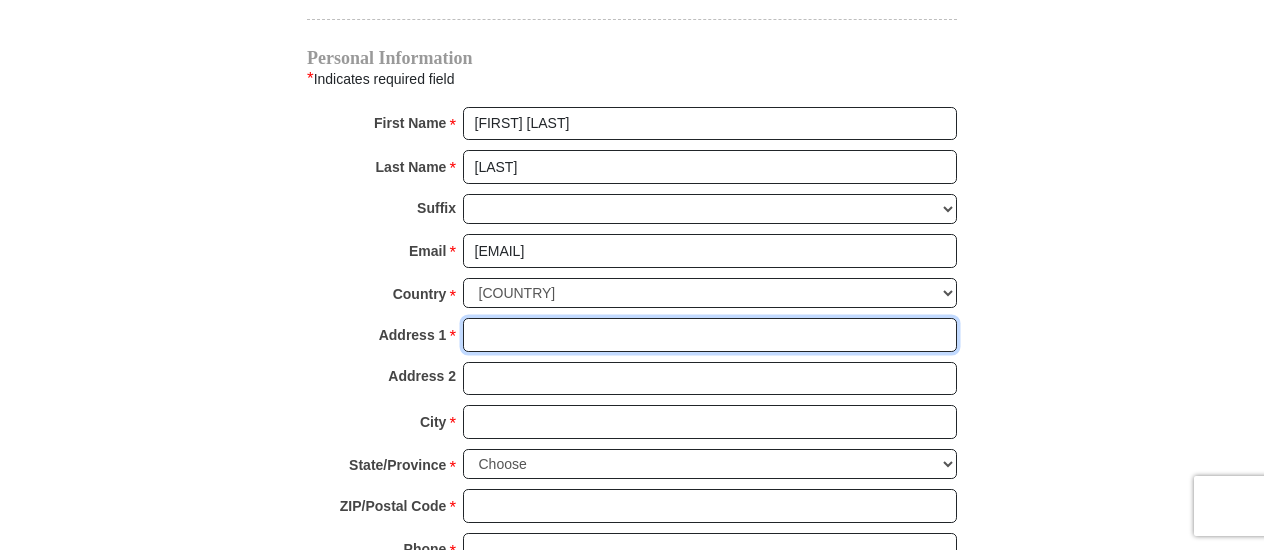 click on "Address 1
*" at bounding box center (710, 335) 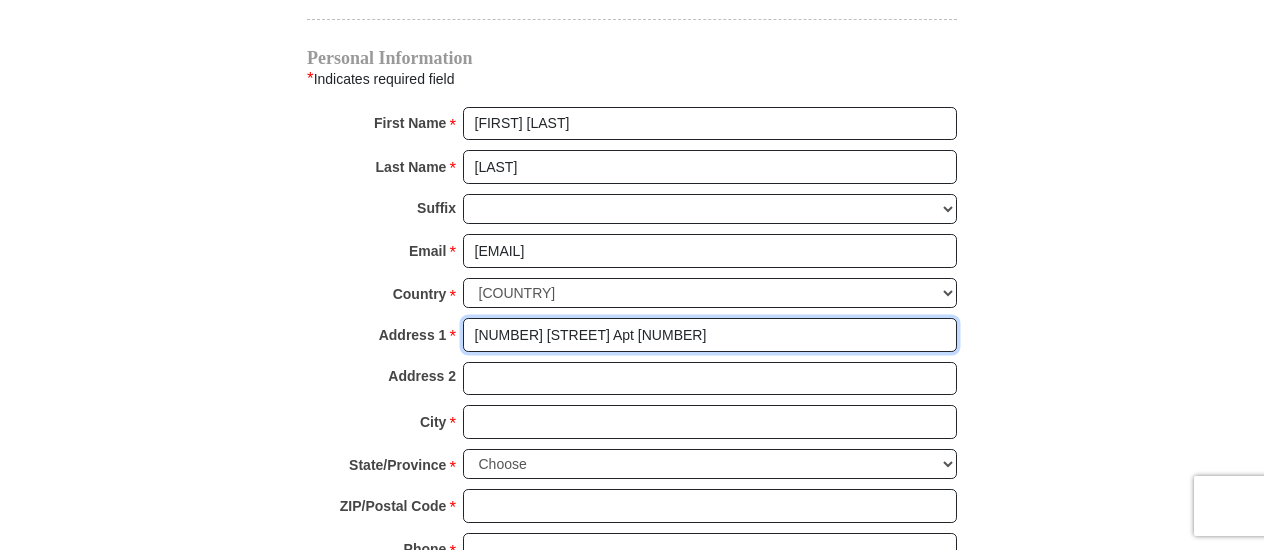 type on "[NUMBER] [STREET] Apt [NUMBER]" 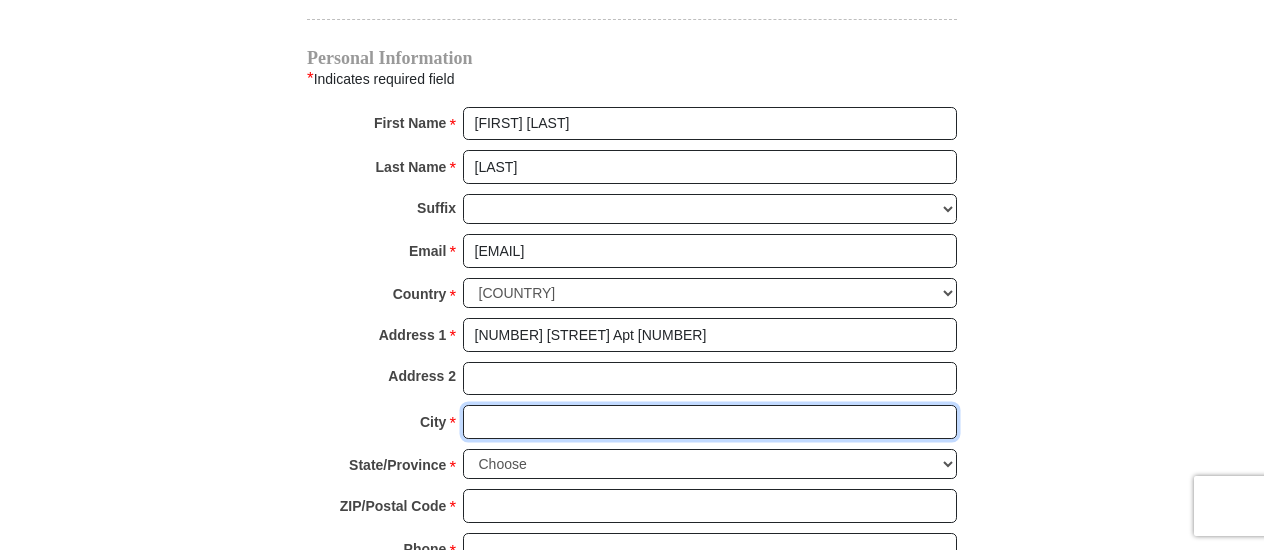 drag, startPoint x: 504, startPoint y: 401, endPoint x: 10, endPoint y: 310, distance: 502.31165 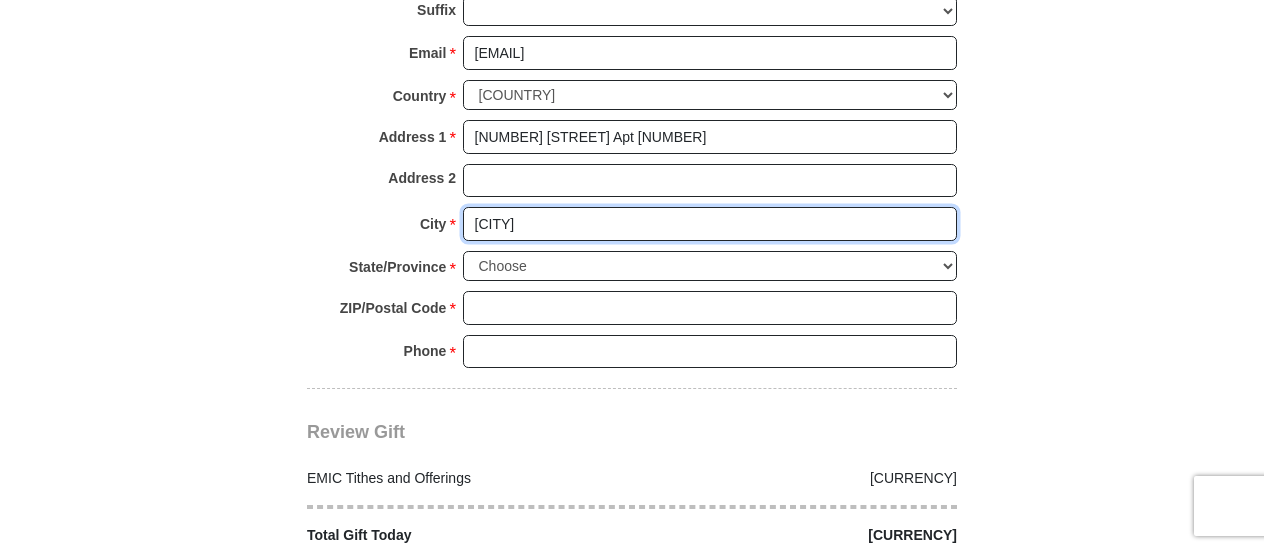 scroll, scrollTop: 2200, scrollLeft: 0, axis: vertical 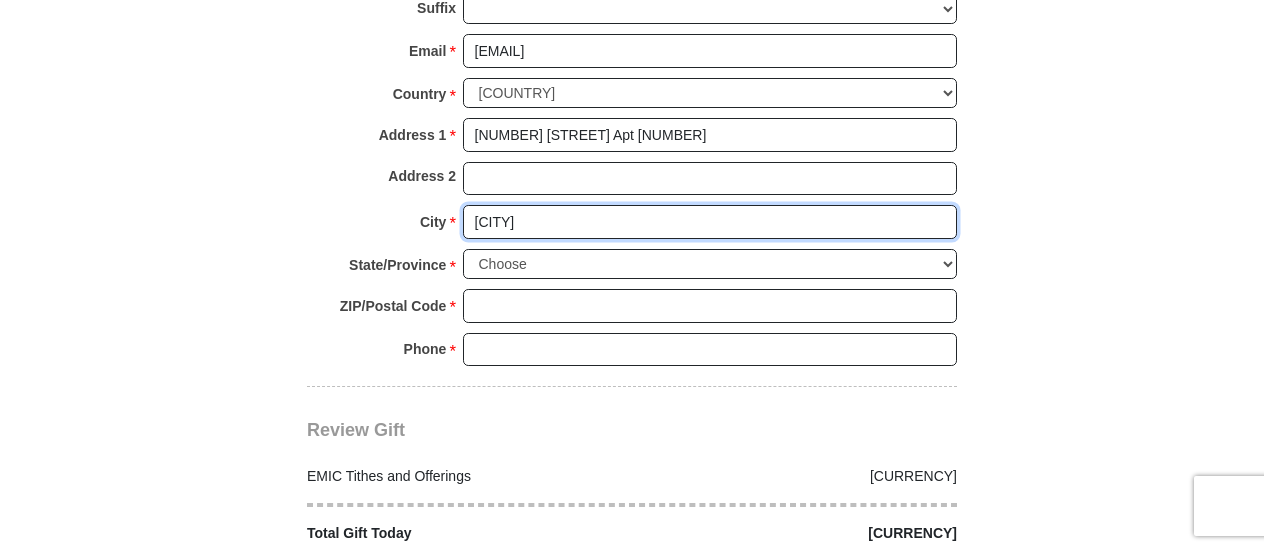 type on "[CITY]" 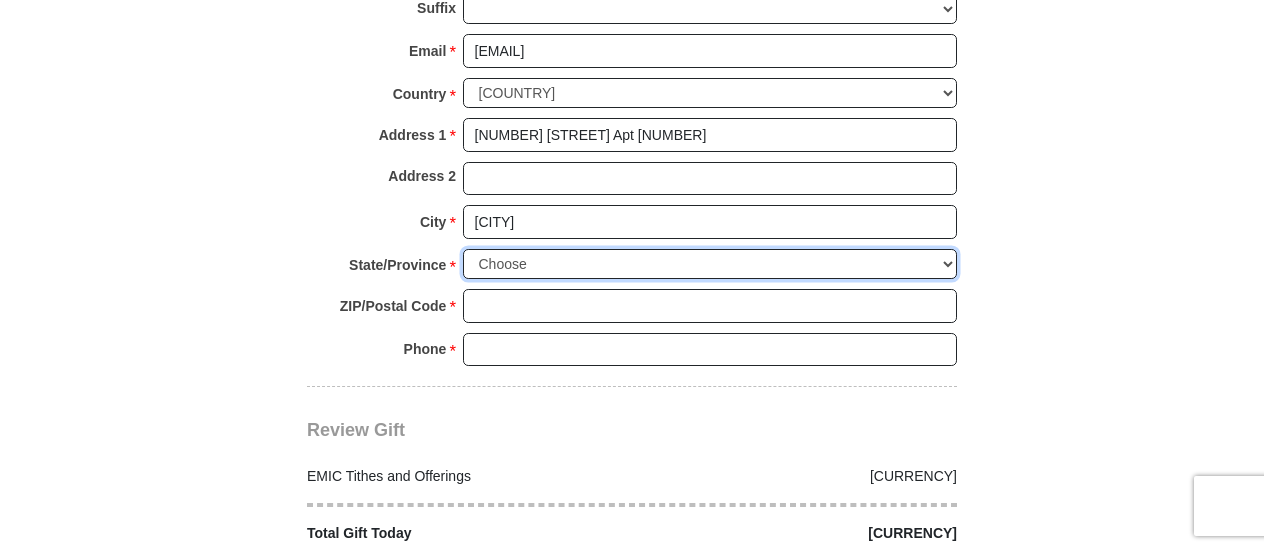 click on "Choose Alabama Alaska American Samoa Arizona Arkansas Armed Forces Americas Armed Forces Europe Armed Forces Pacific California Colorado Connecticut Delaware District of Columbia Federated States of Micronesia Florida Georgia Guam Hawaii Idaho Illinois Indiana Iowa Kansas Kentucky Louisiana Maine Marshall Islands Maryland Massachusetts Michigan Minnesota Mississippi Missouri Montana Nebraska Nevada New Hampshire New Jersey New Mexico New York North Carolina North Dakota Northern Mariana Islands Ohio Oklahoma Oregon Palau Pennsylvania Puerto Rico Rhode Island South Carolina South Dakota Tennessee Texas Utah Vermont Virgin Islands Virginia Washington West Virginia Wisconsin Wyoming" at bounding box center [710, 264] 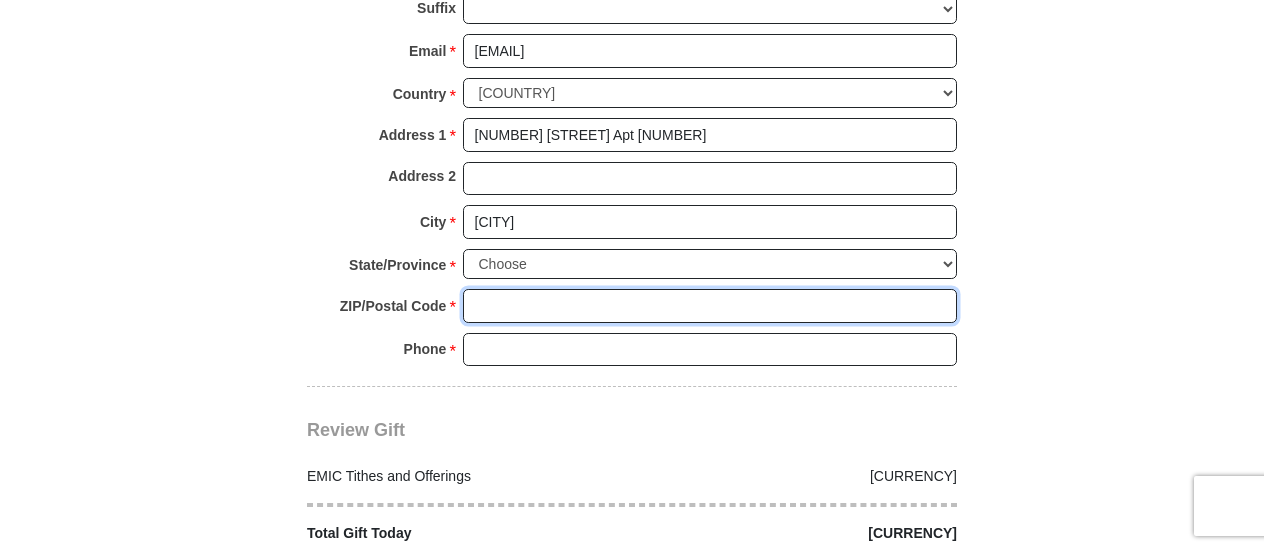 click on "ZIP/Postal Code
*" at bounding box center [710, 306] 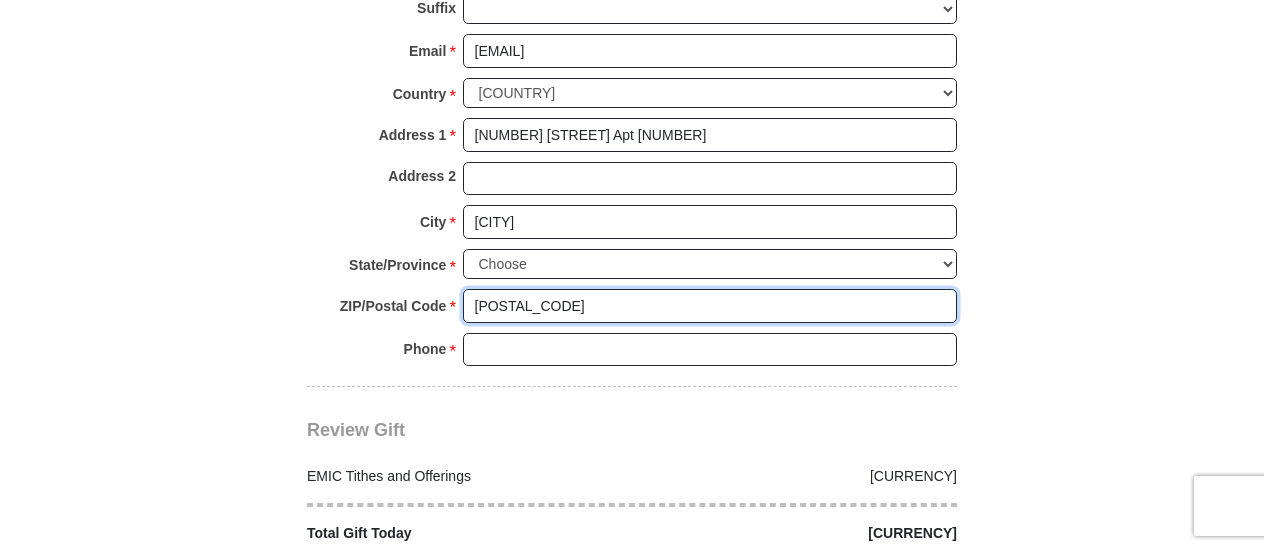 type on "[POSTAL_CODE]" 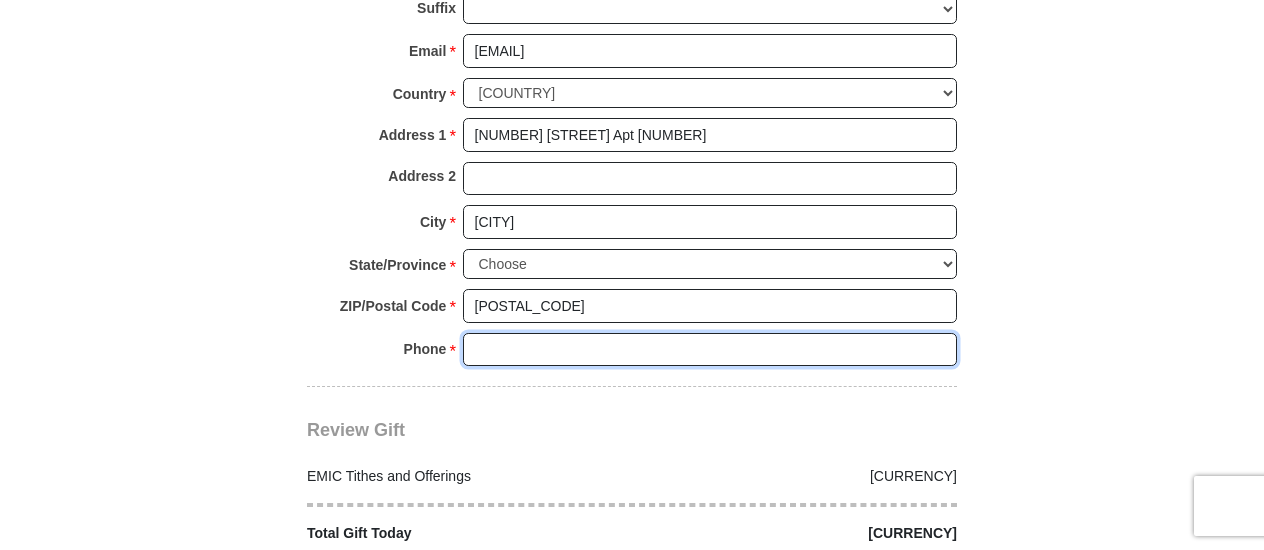 click on "Phone
*
*" at bounding box center [710, 350] 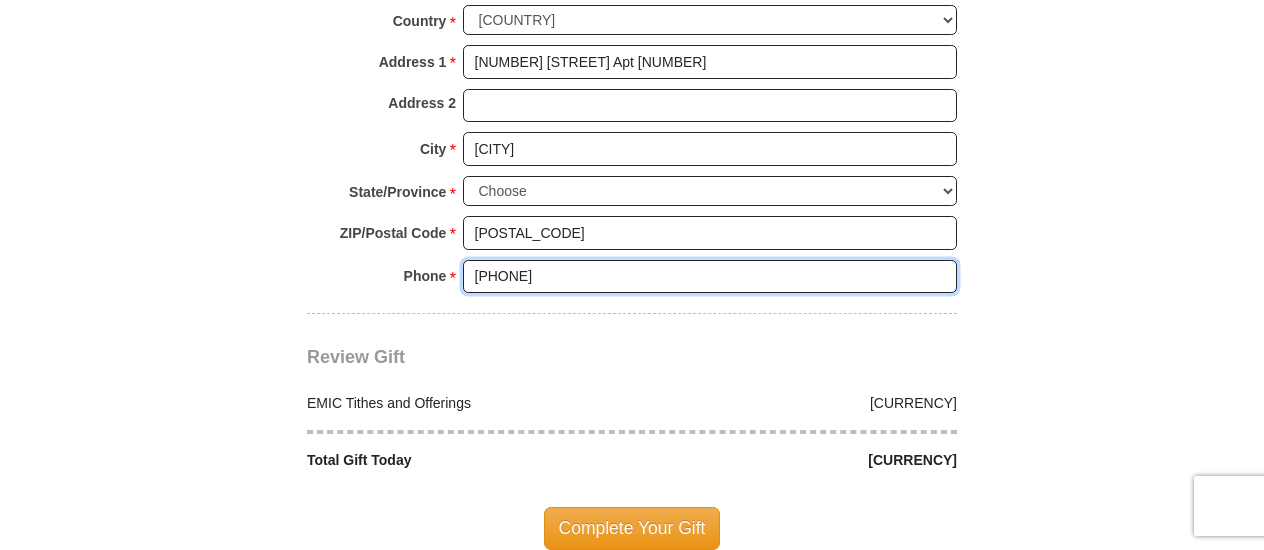 scroll, scrollTop: 2300, scrollLeft: 0, axis: vertical 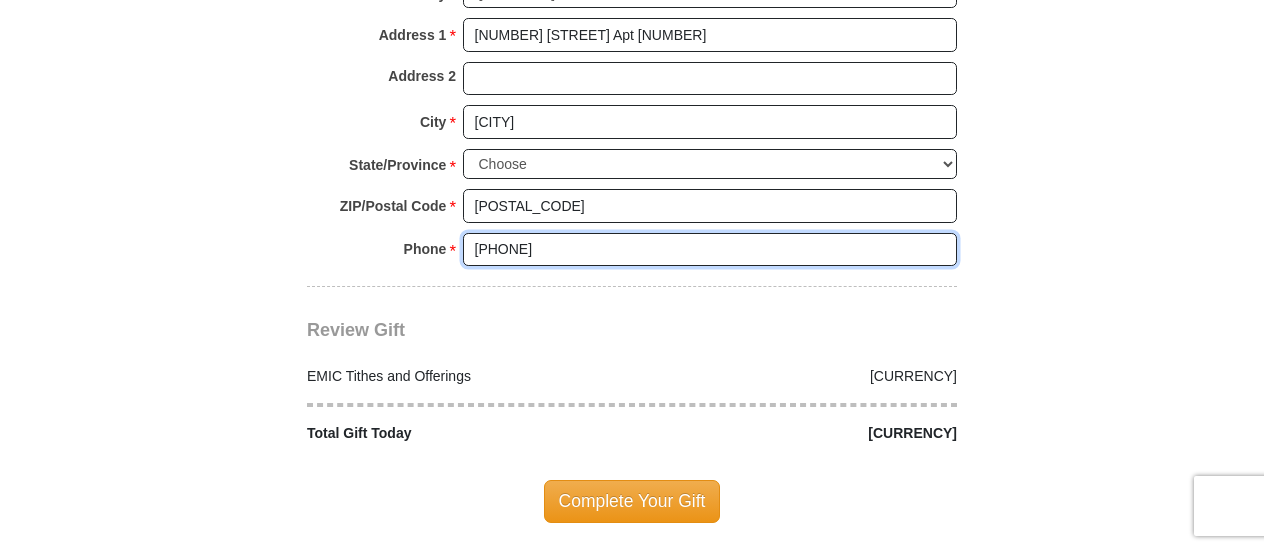 type on "[PHONE]" 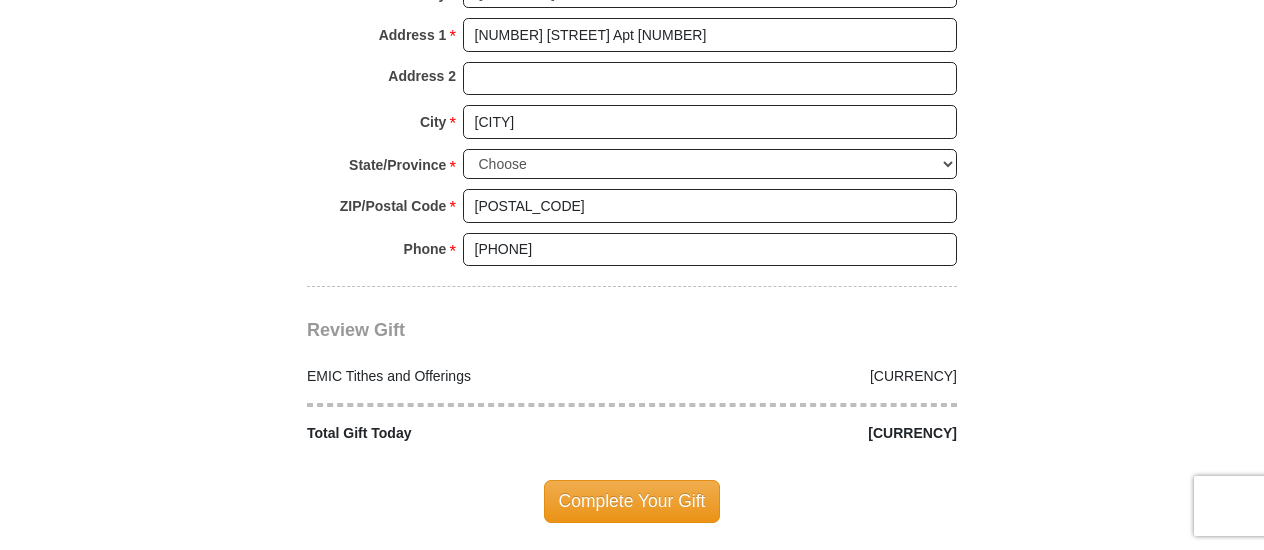 click on "Eagle Mountain International Church Online Giving
Because of gifts like yours, Eagle Mountain International Church, along with Kenneth Copeland Ministries, is able to reach out to every corner of the world.
EMIC Tithes and Offerings
The Bible teaches us the foundation for giving: the tithe. When we bring the first 10 percent of our income to the Lord’s storehouse, we put Him first in our lives. Tithing is an act of worship that expresses our gratitude, faith and love. Tithers can expect the windows of heaven to open and THE BLESSING to pour out (Malachi 3:10).
An offering, any giving over and above the tithe, helps to further the growth of God’s work through new programs, new experiences and the support of other ministries and missions.
$" at bounding box center [632, -743] 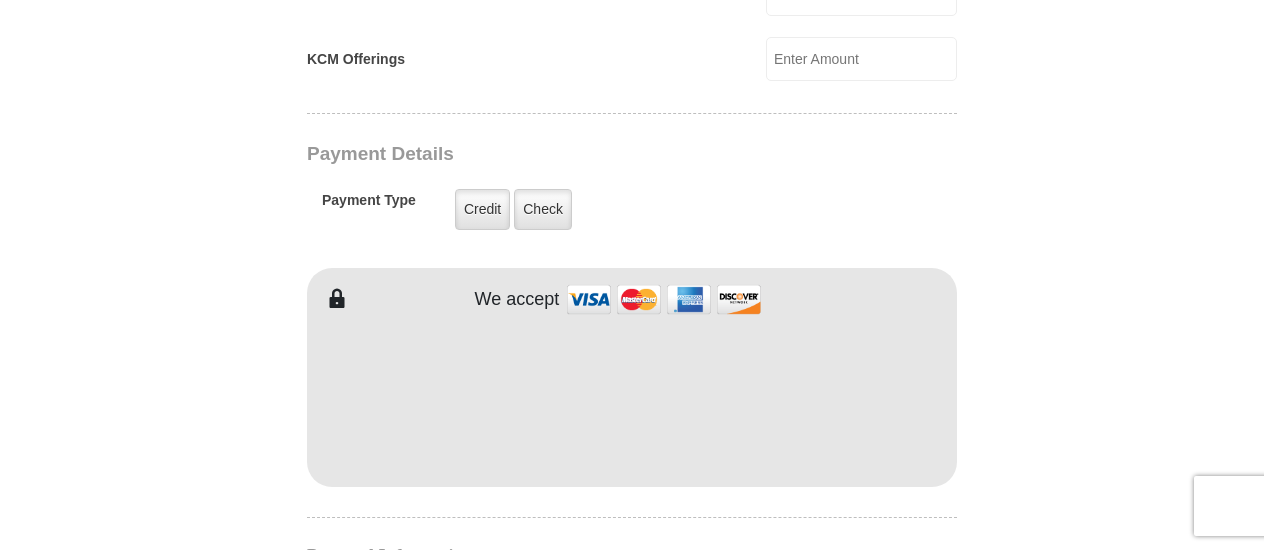 scroll, scrollTop: 1500, scrollLeft: 0, axis: vertical 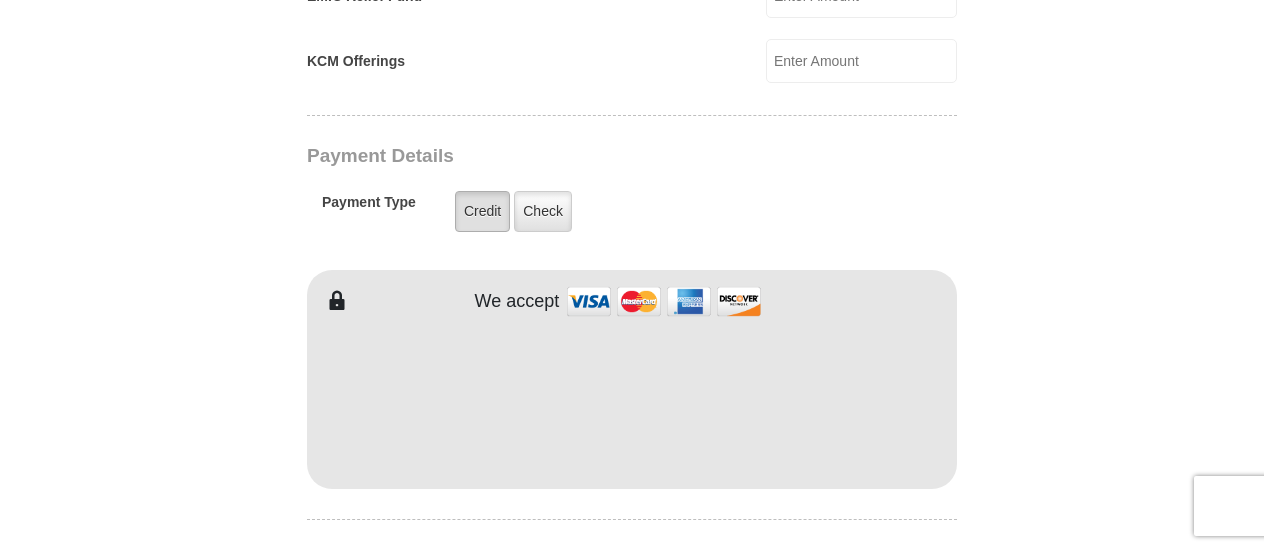 click on "Credit" at bounding box center (482, 211) 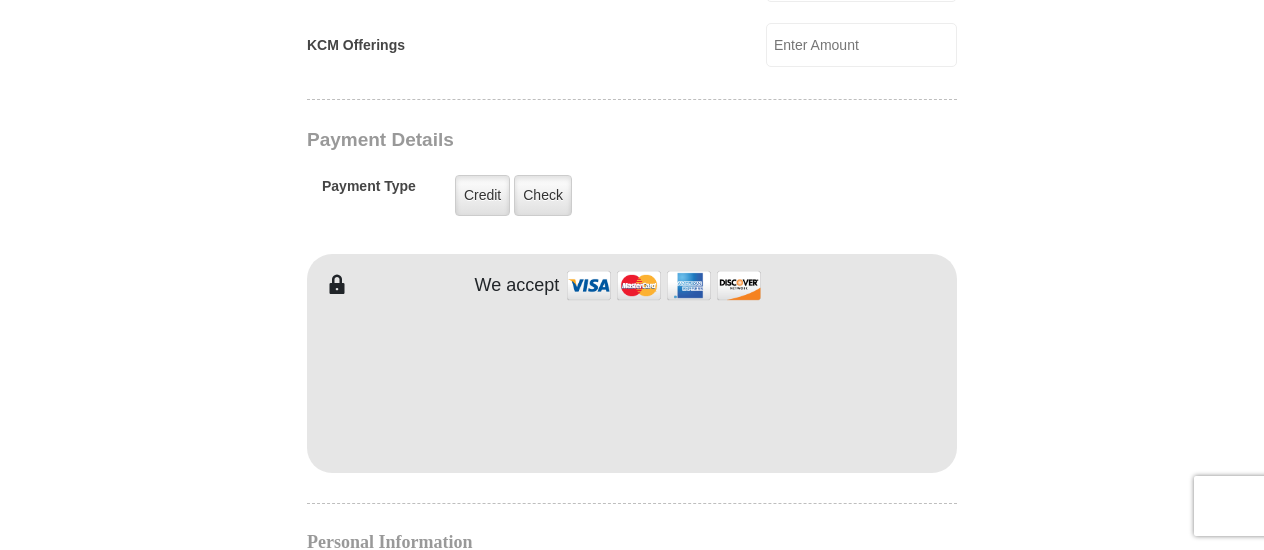 scroll, scrollTop: 1500, scrollLeft: 0, axis: vertical 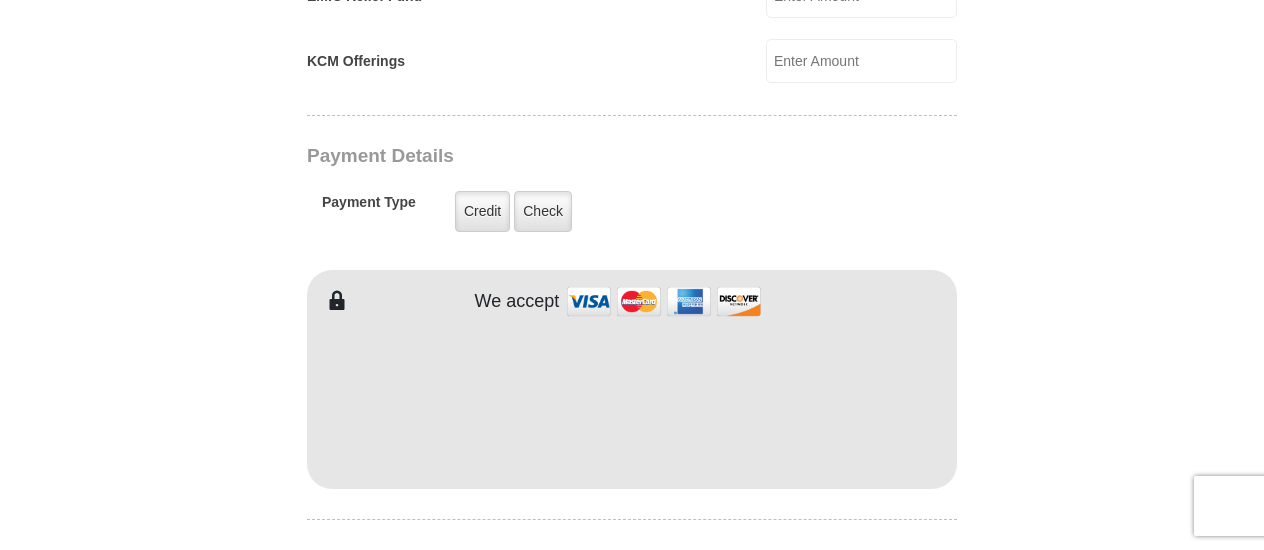 click at bounding box center [664, 301] 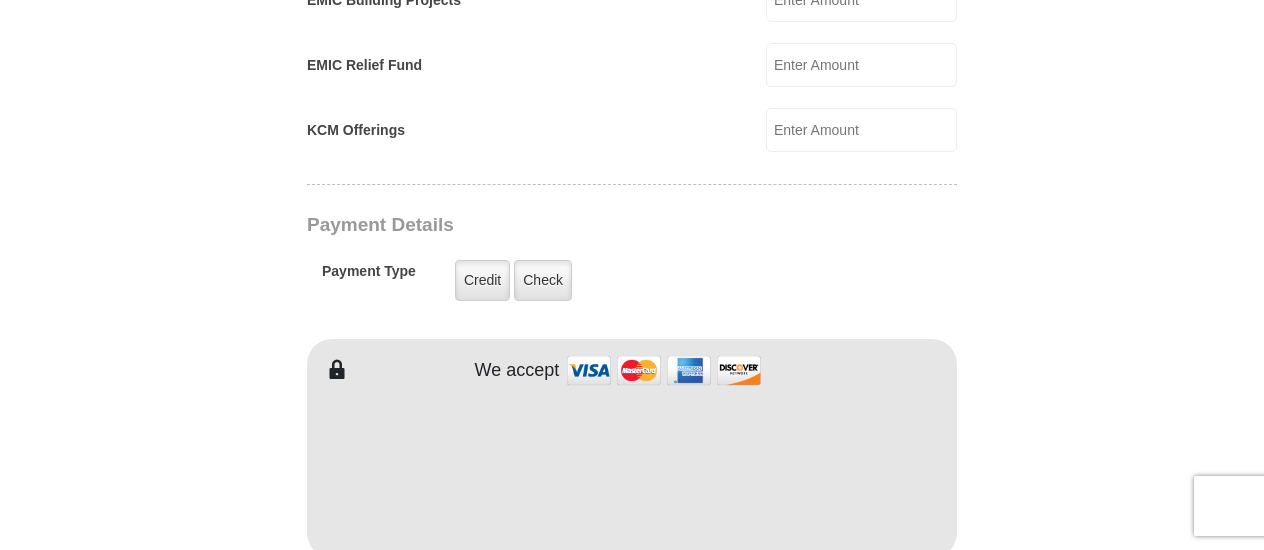 scroll, scrollTop: 1400, scrollLeft: 0, axis: vertical 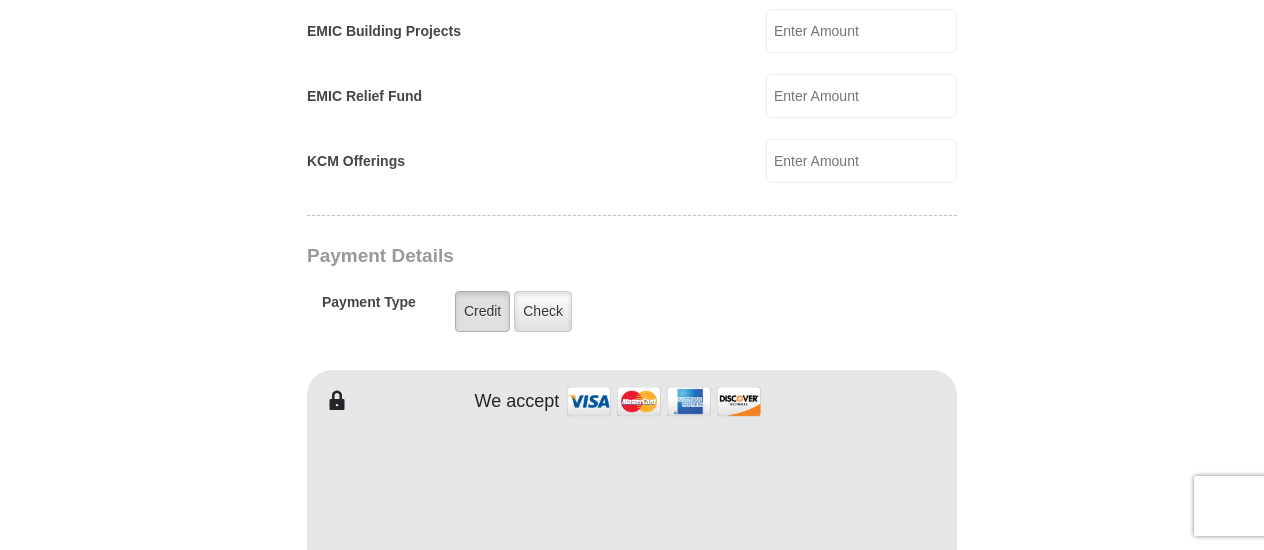 click on "Credit" at bounding box center [482, 311] 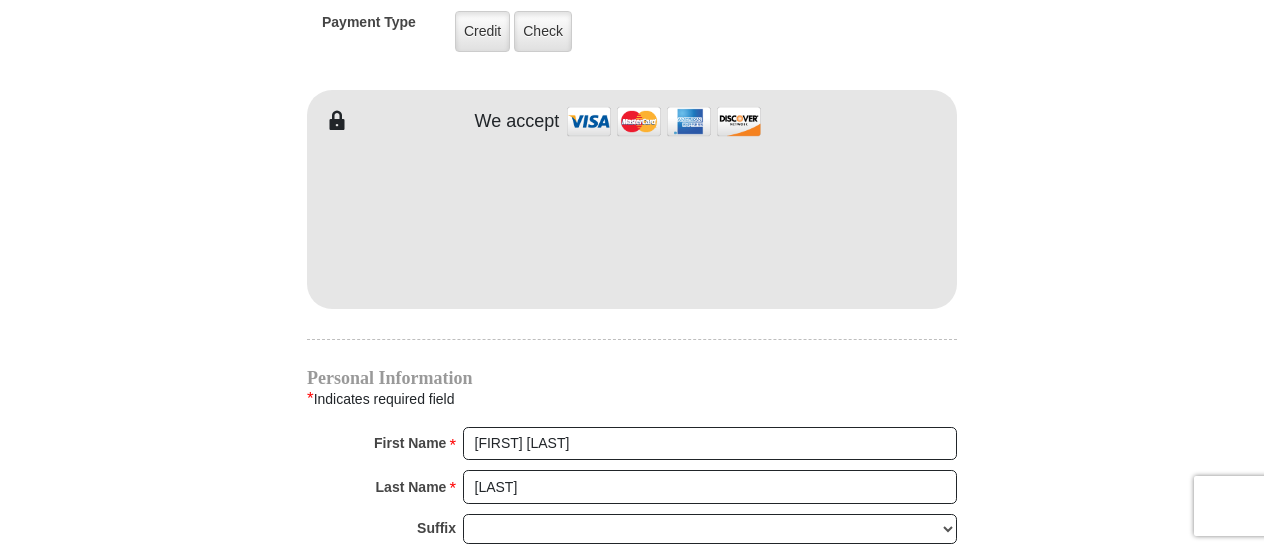 scroll, scrollTop: 1500, scrollLeft: 0, axis: vertical 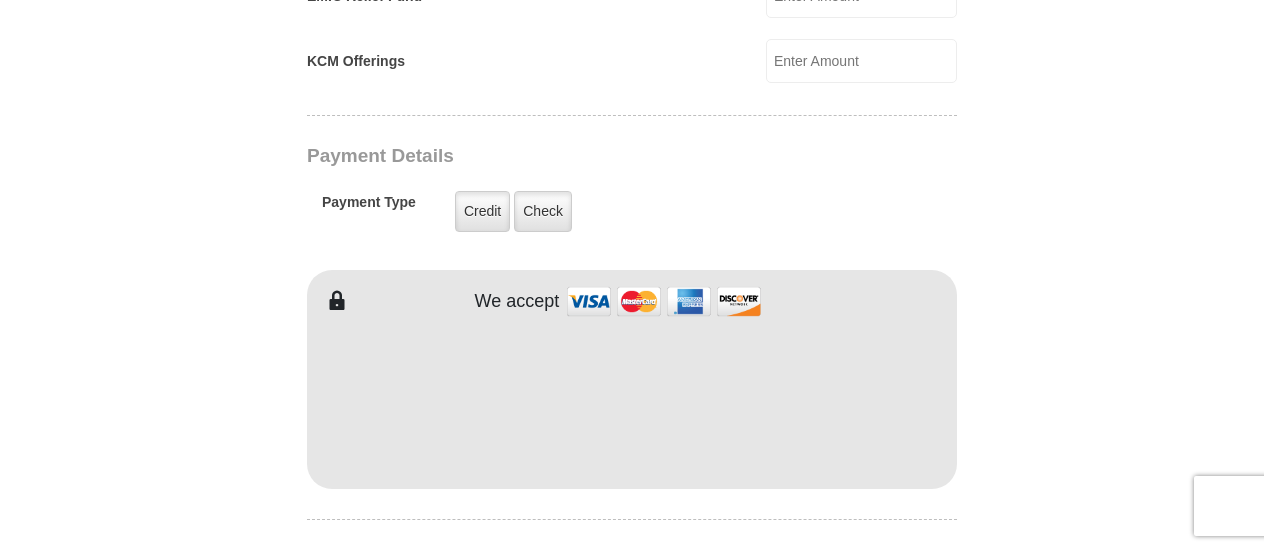 click at bounding box center [664, 301] 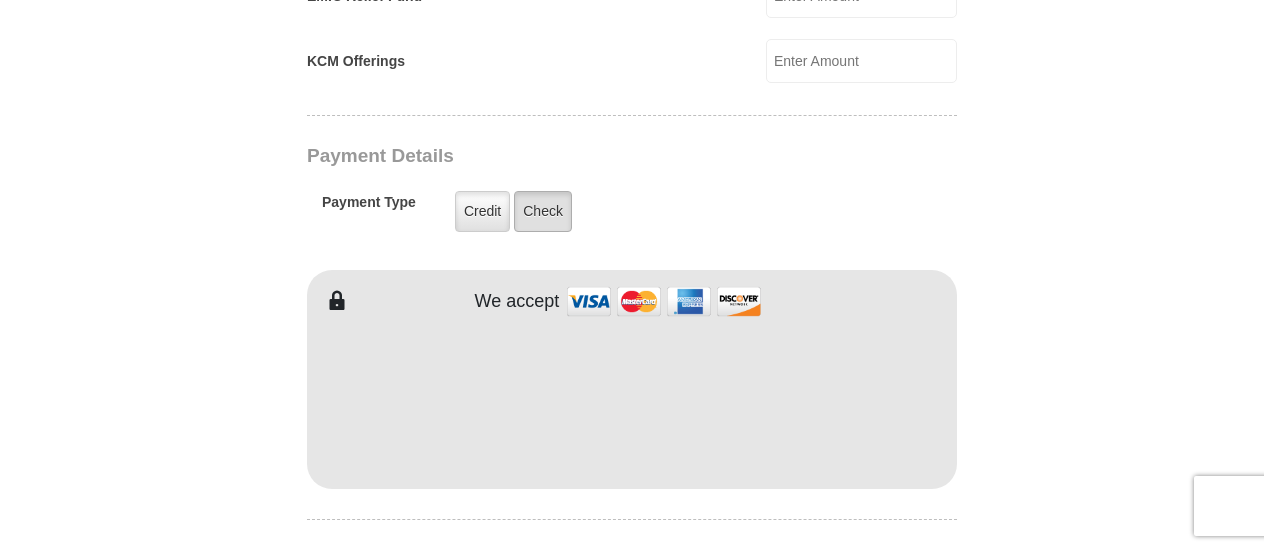 click on "Check" at bounding box center [543, 211] 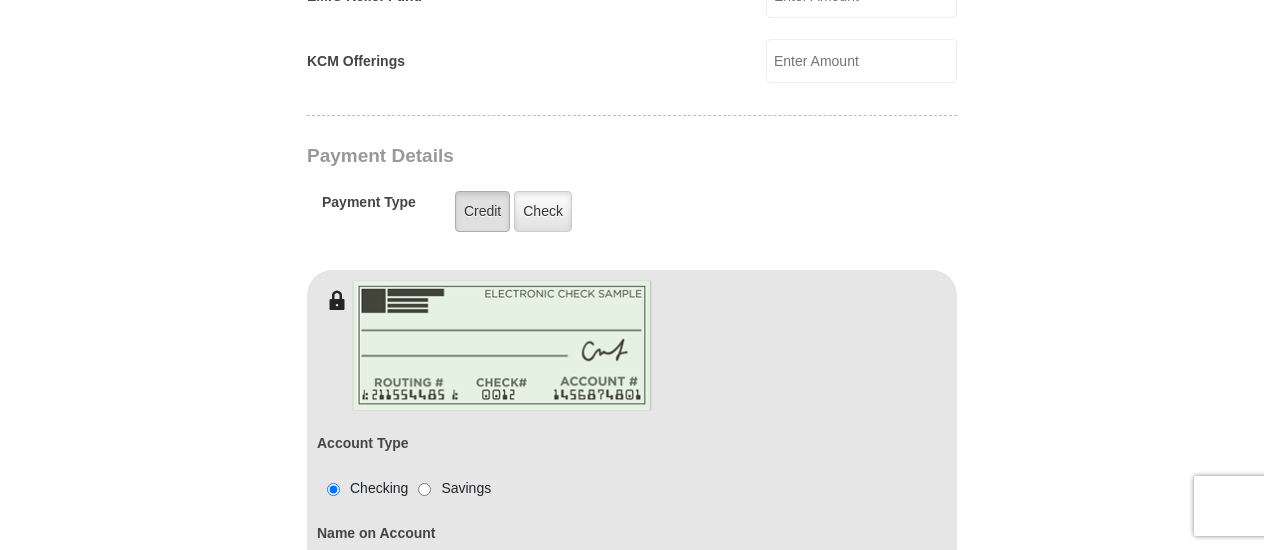 click on "Credit" at bounding box center (482, 211) 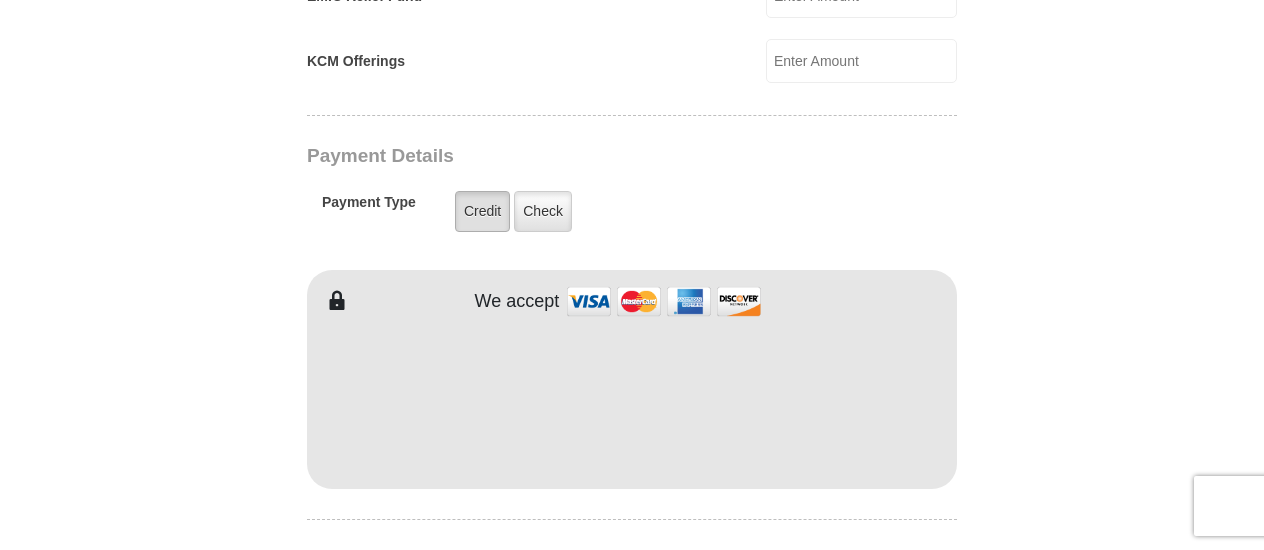 click on "Credit" at bounding box center [482, 211] 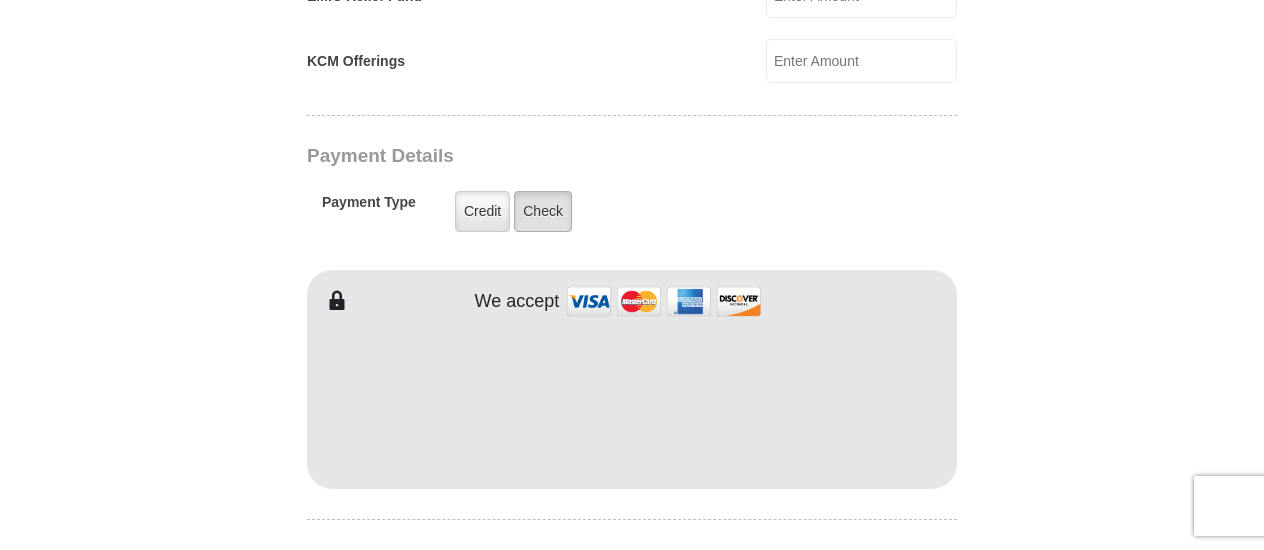 click on "Check" at bounding box center [543, 211] 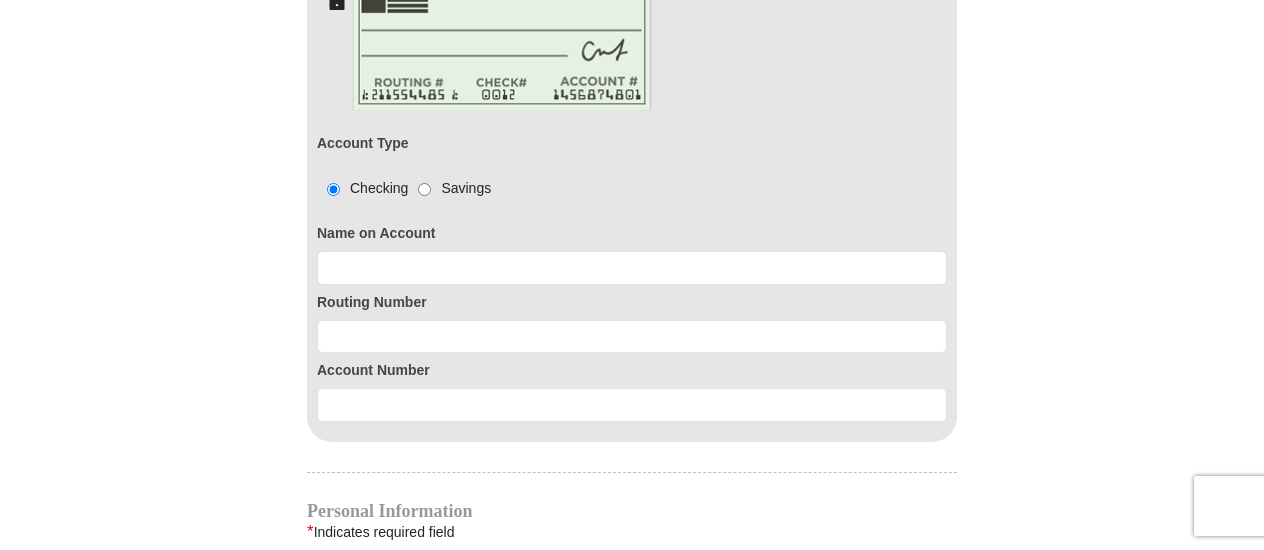 scroll, scrollTop: 1700, scrollLeft: 0, axis: vertical 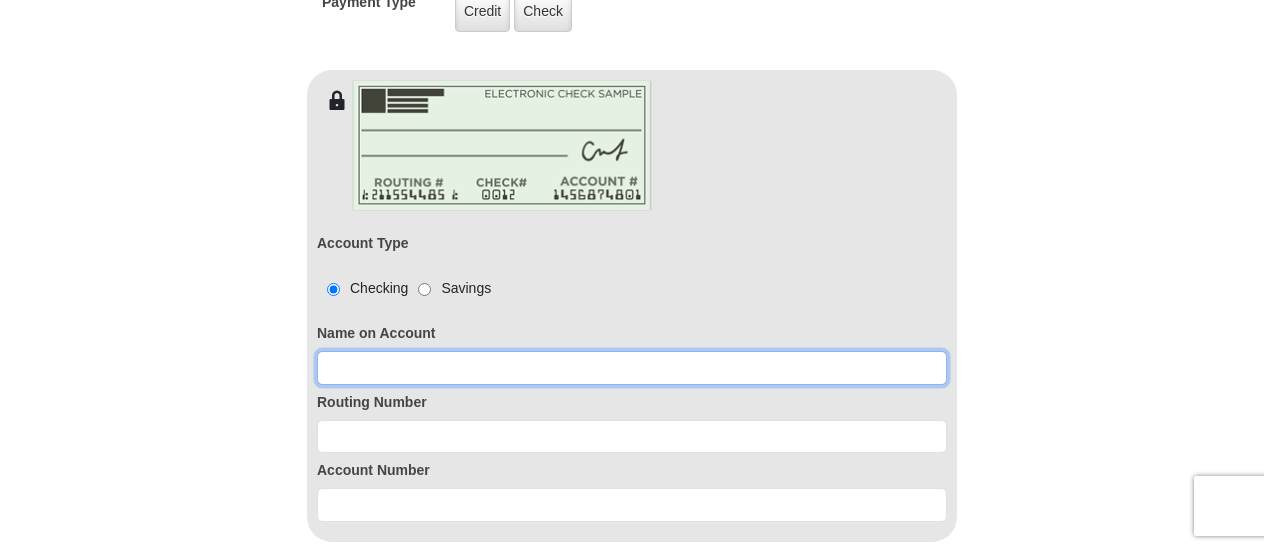 click at bounding box center (632, 368) 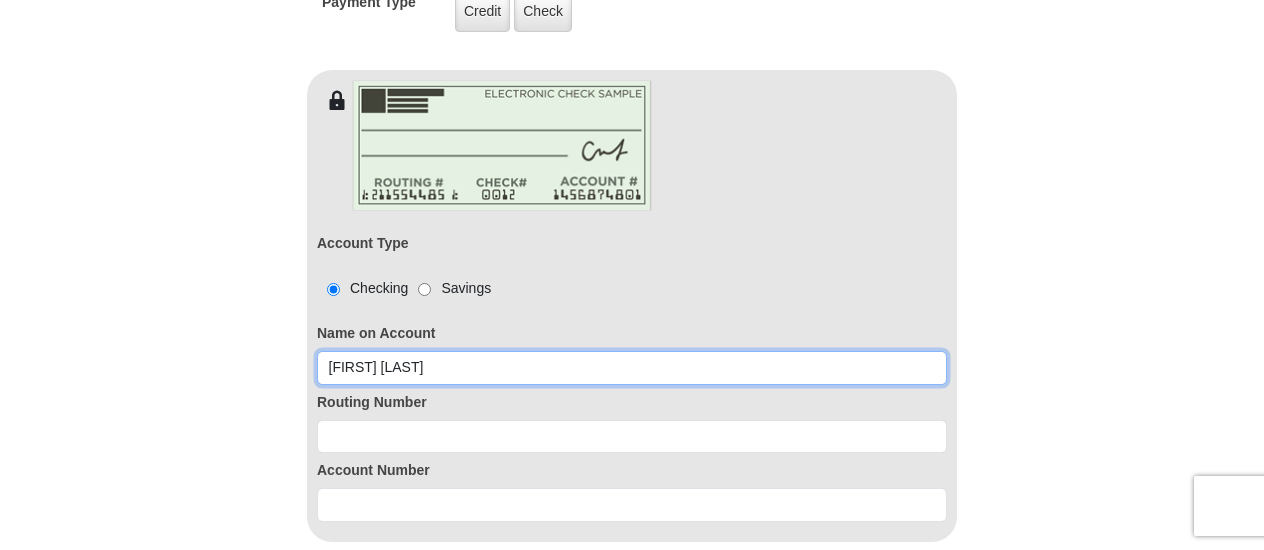 click on "[FIRST] [LAST]" at bounding box center (632, 368) 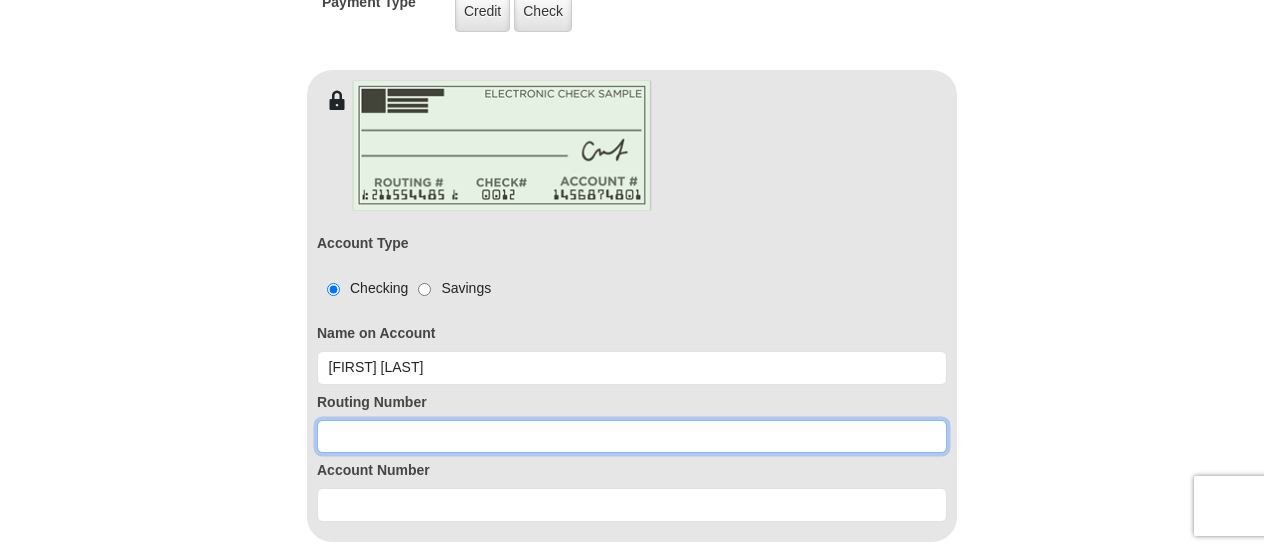 click at bounding box center [632, 437] 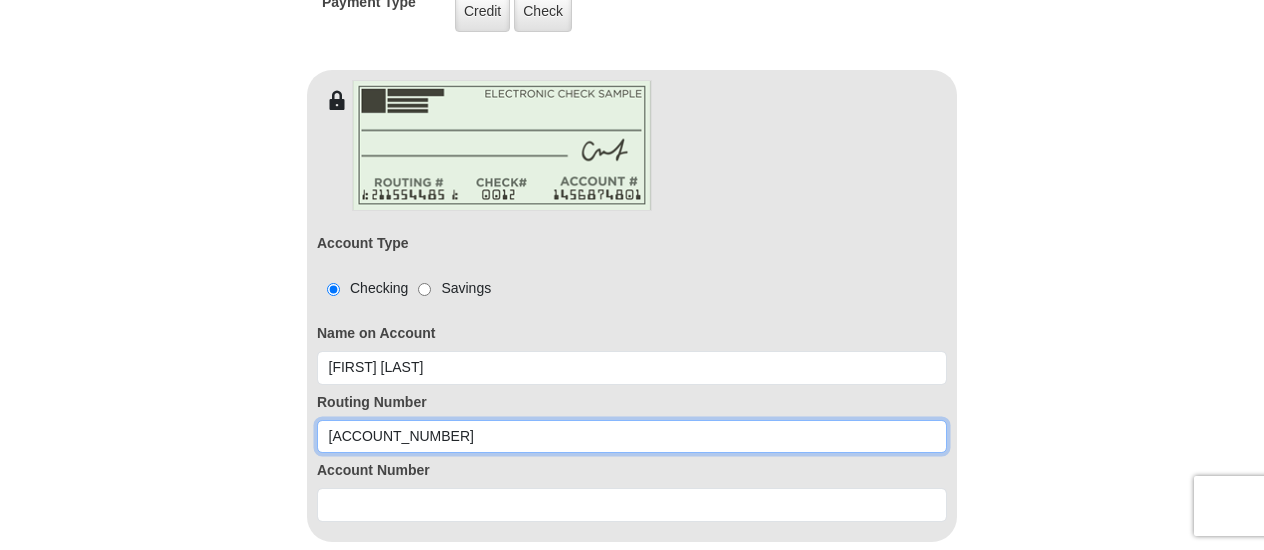 type on "[ACCOUNT_NUMBER]" 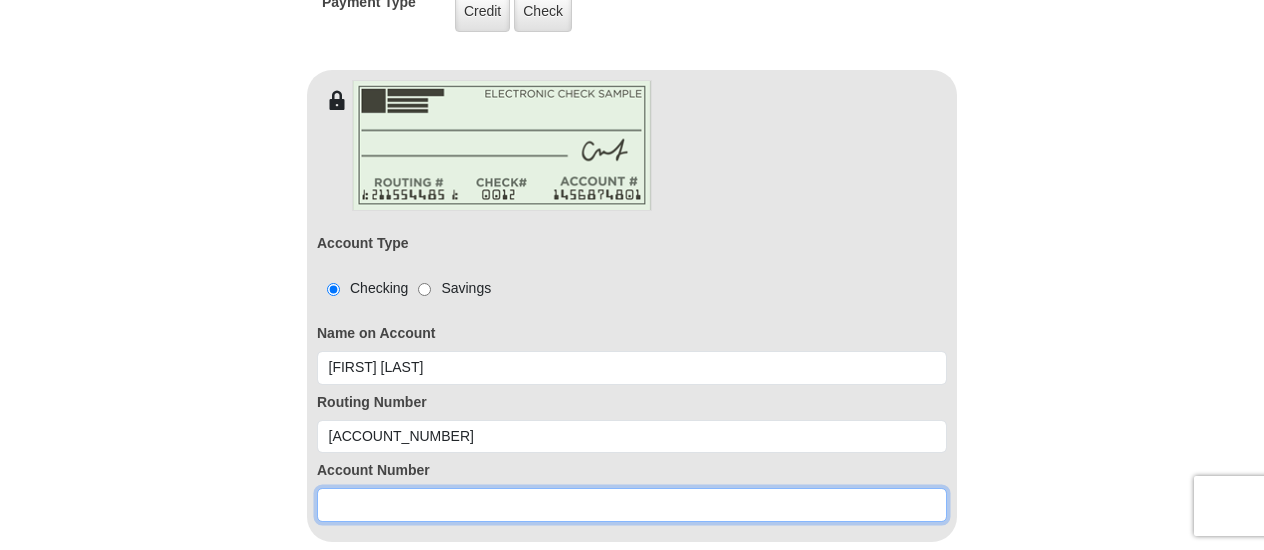 click at bounding box center (632, 505) 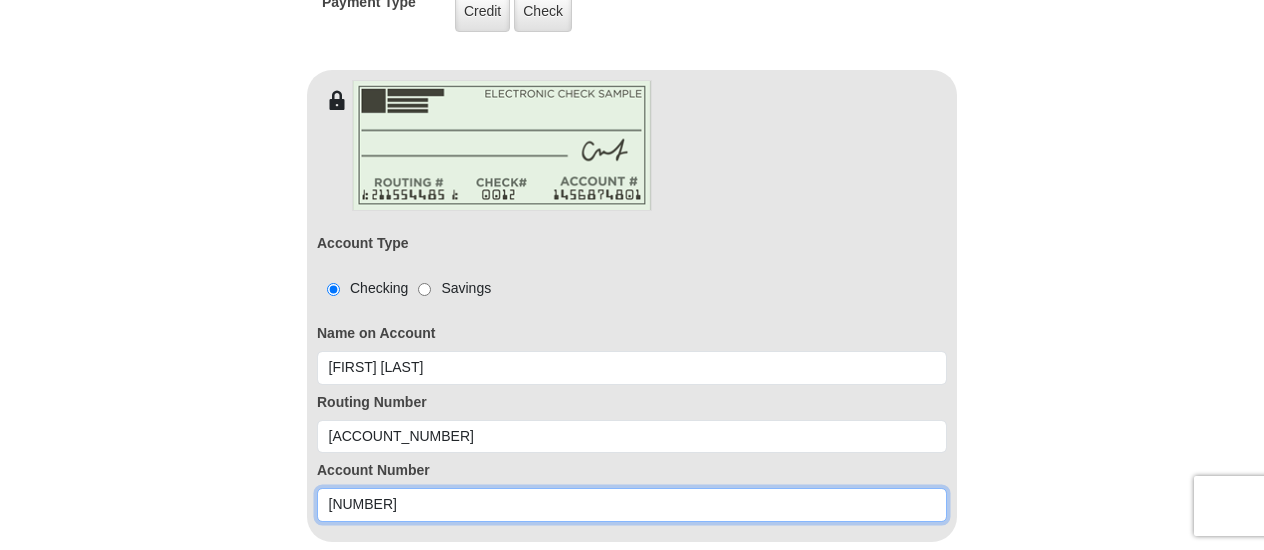 type on "[NUMBER]" 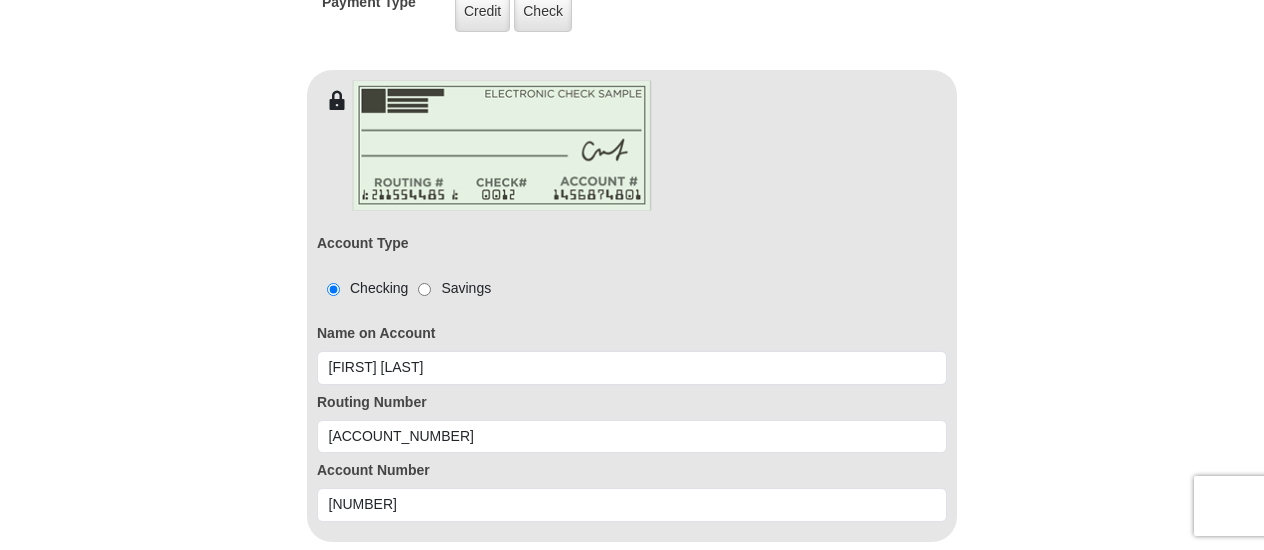 click on "Eagle Mountain International Church Online Giving
Because of gifts like yours, Eagle Mountain International Church, along with Kenneth Copeland Ministries, is able to reach out to every corner of the world.
EMIC Tithes and Offerings
The Bible teaches us the foundation for giving: the tithe. When we bring the first 10 percent of our income to the Lord’s storehouse, we put Him first in our lives. Tithing is an act of worship that expresses our gratitude, faith and love. Tithers can expect the windows of heaven to open and THE BLESSING to pour out (Malachi 3:10).
An offering, any giving over and above the tithe, helps to further the growth of God’s work through new programs, new experiences and the support of other ministries and missions.
$" at bounding box center [632, -17] 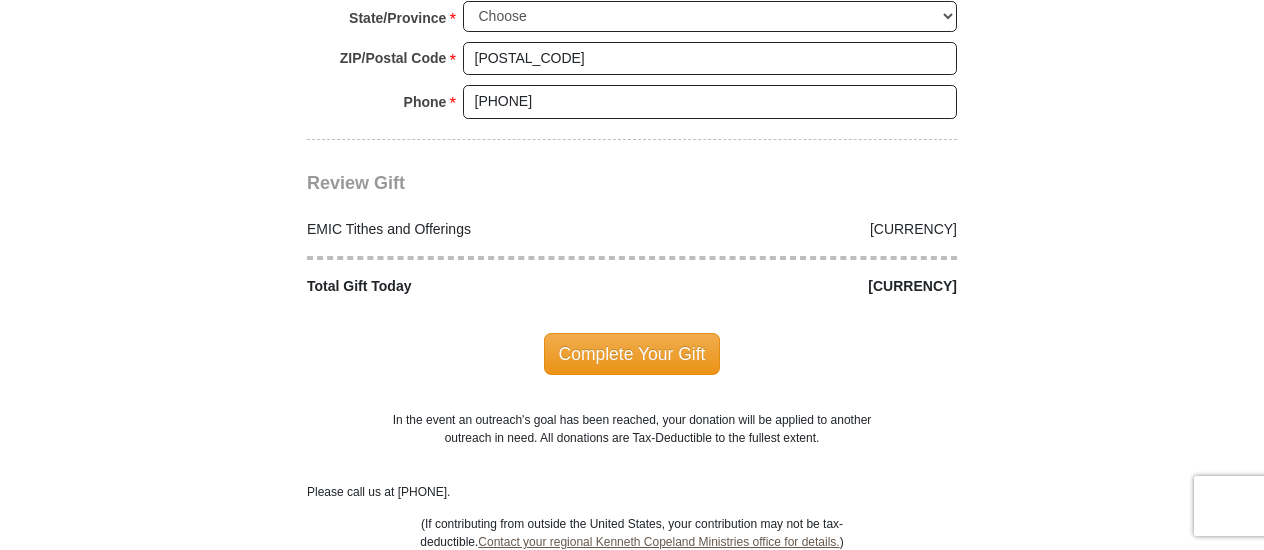 scroll, scrollTop: 2900, scrollLeft: 0, axis: vertical 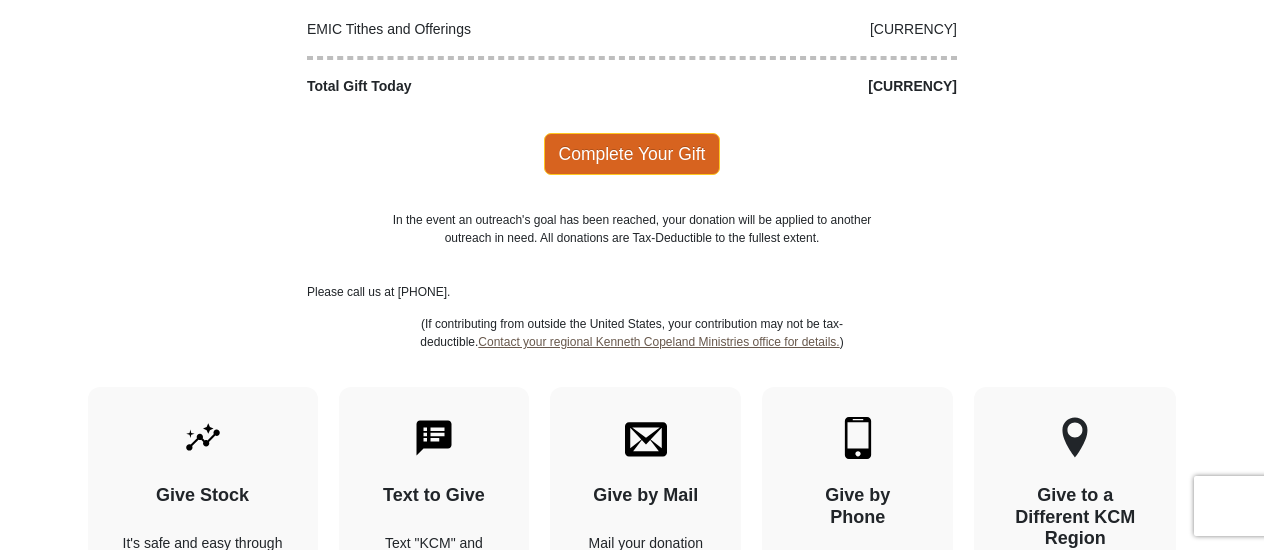 click on "Complete Your Gift" at bounding box center [632, 154] 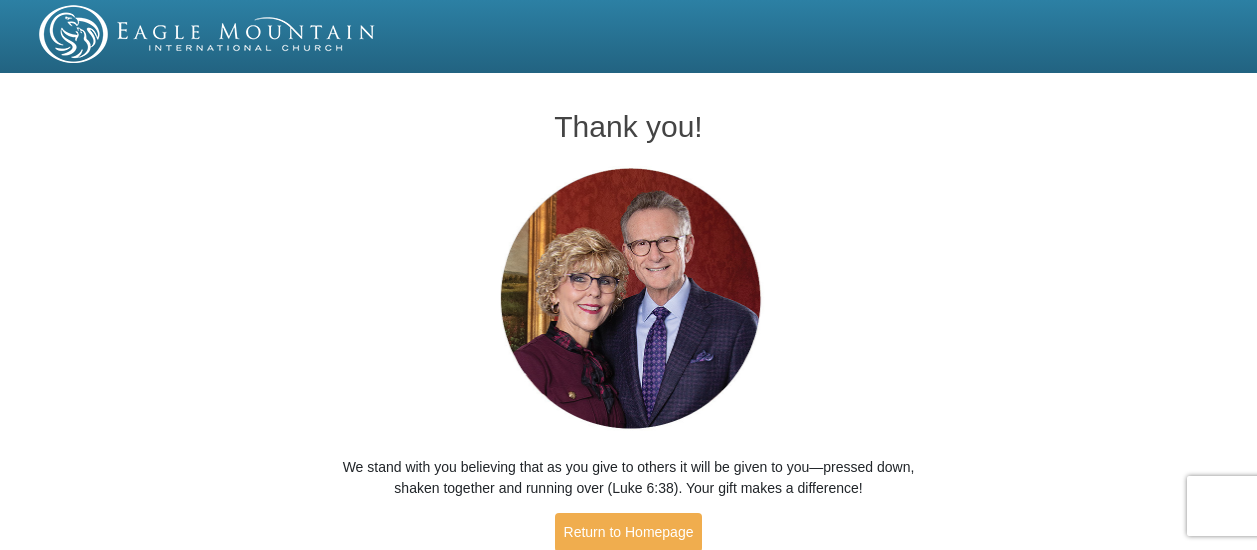 scroll, scrollTop: 0, scrollLeft: 0, axis: both 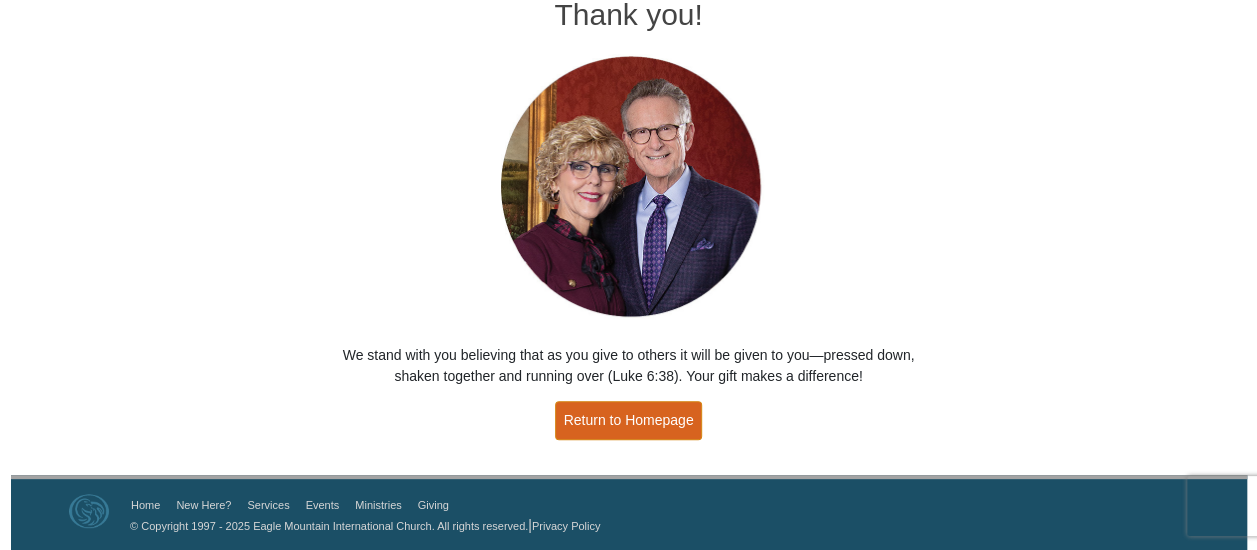 click on "Return to Homepage" at bounding box center (629, 420) 